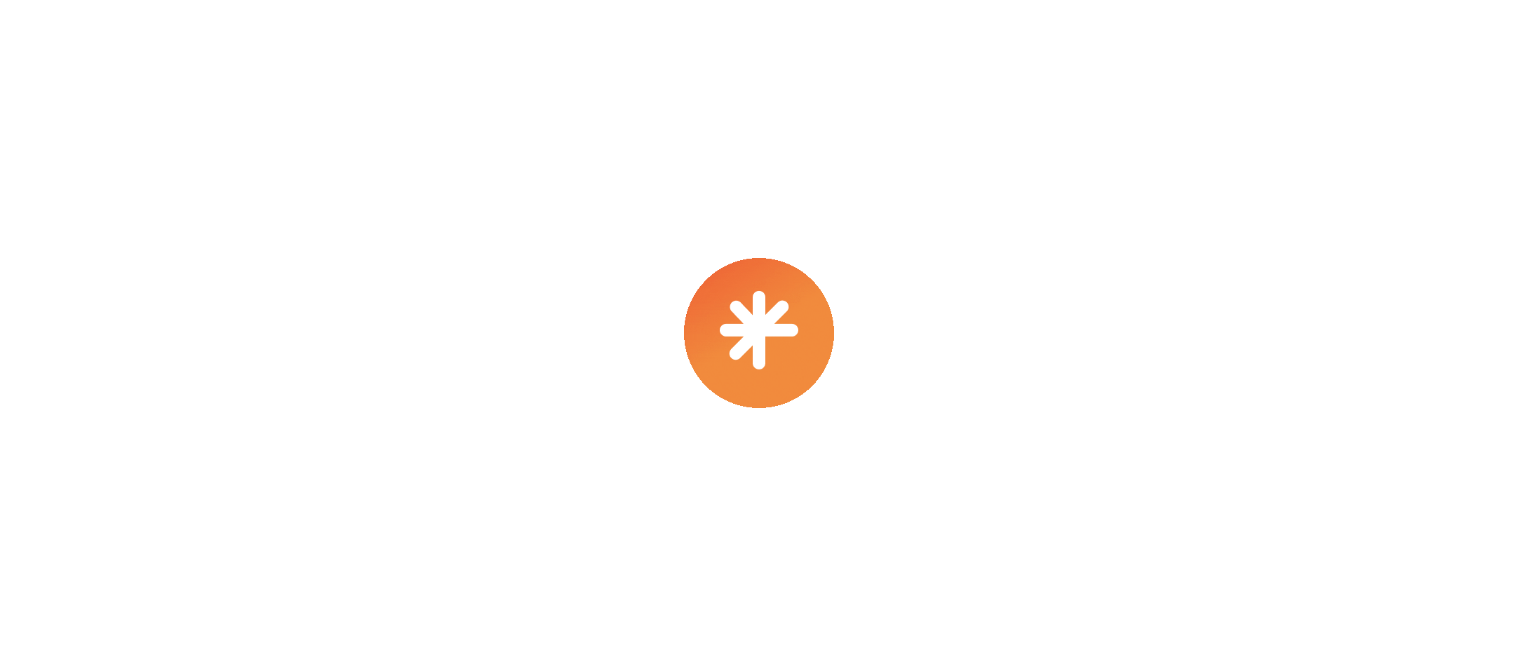 scroll, scrollTop: 0, scrollLeft: 0, axis: both 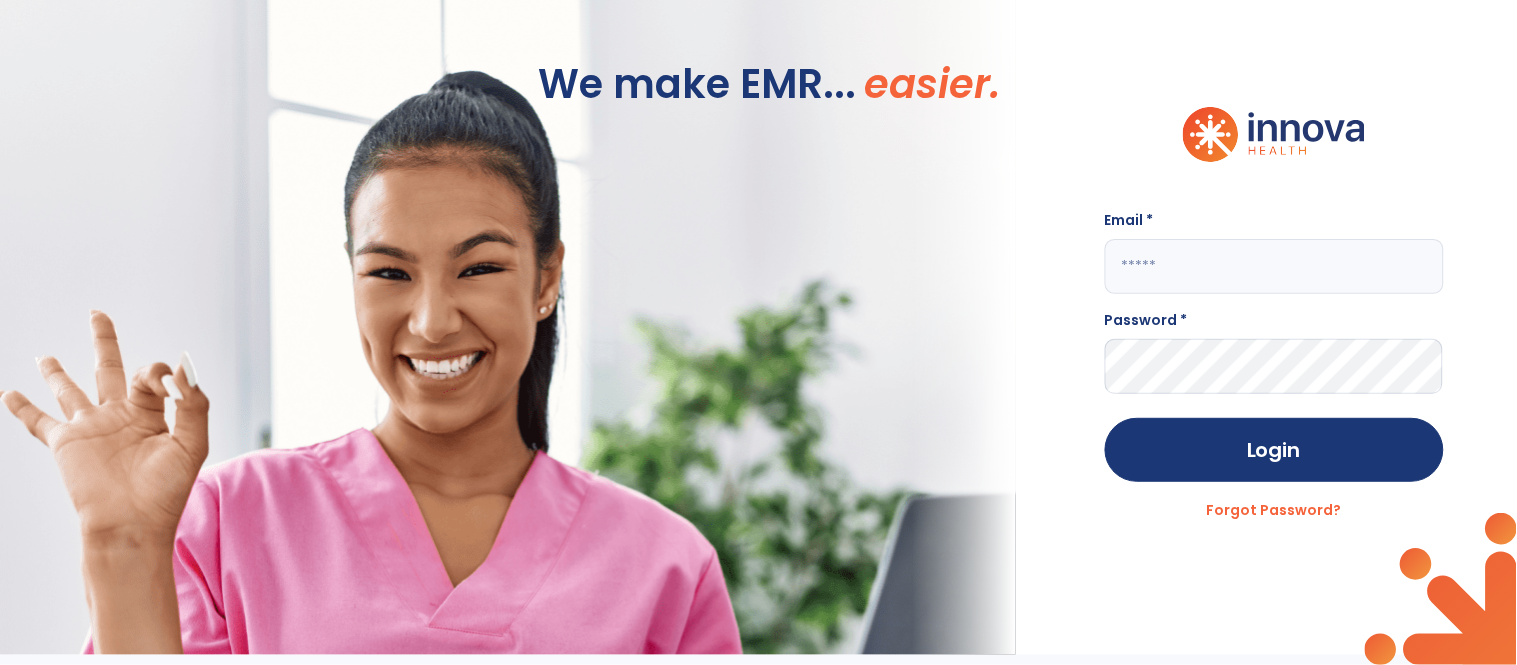 click 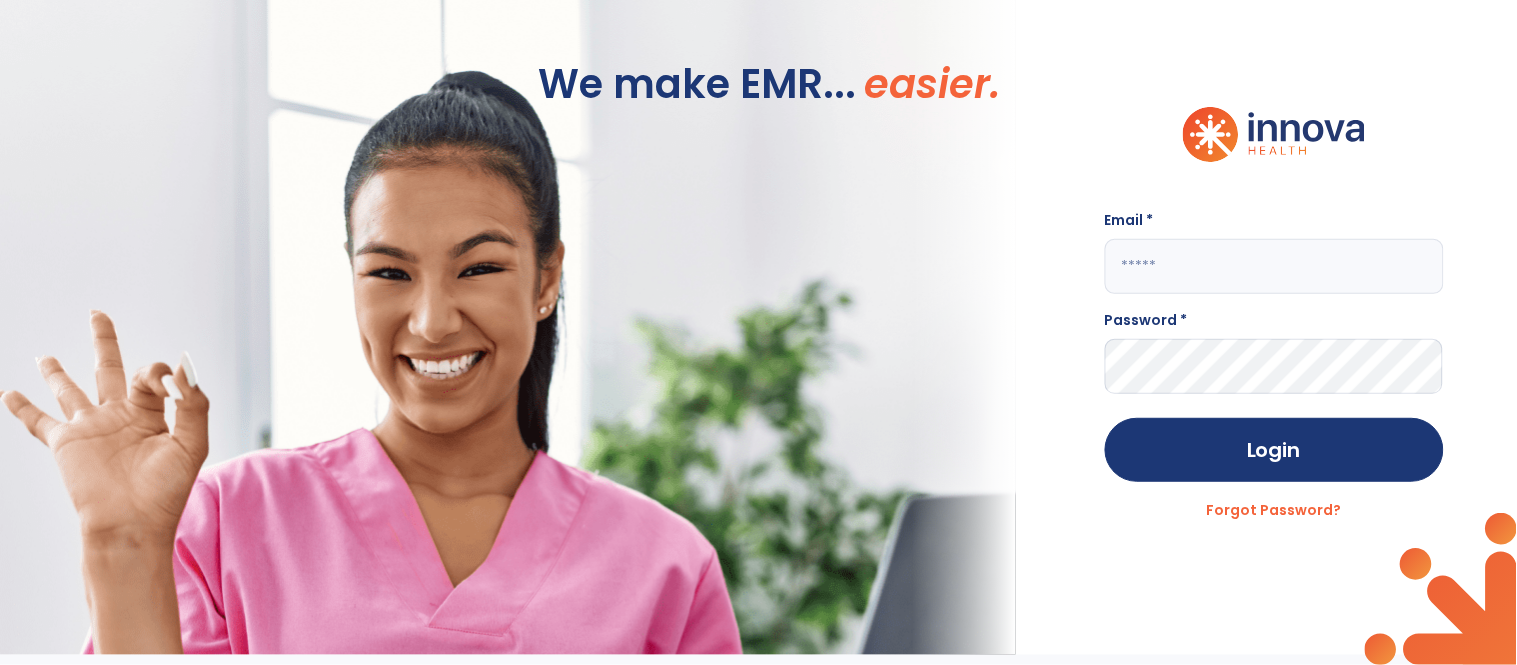 click 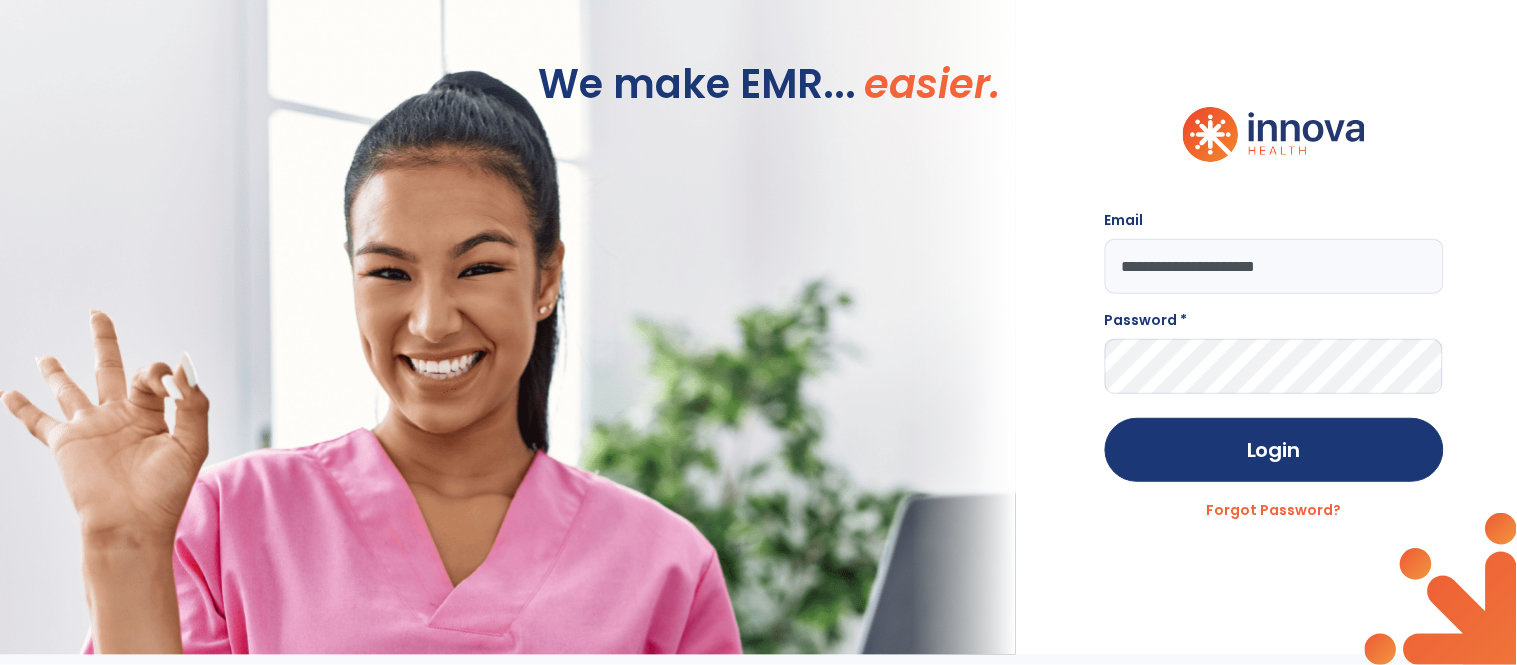type on "**********" 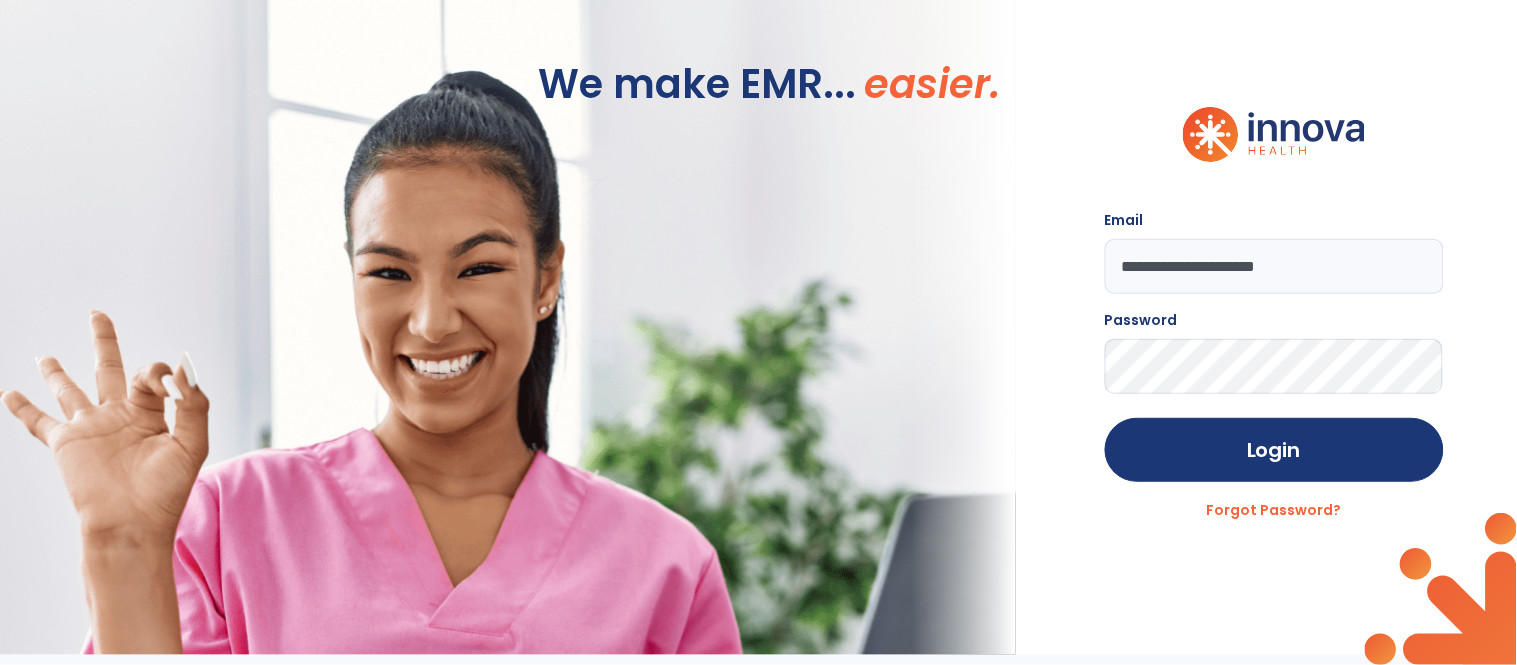 click on "Login" 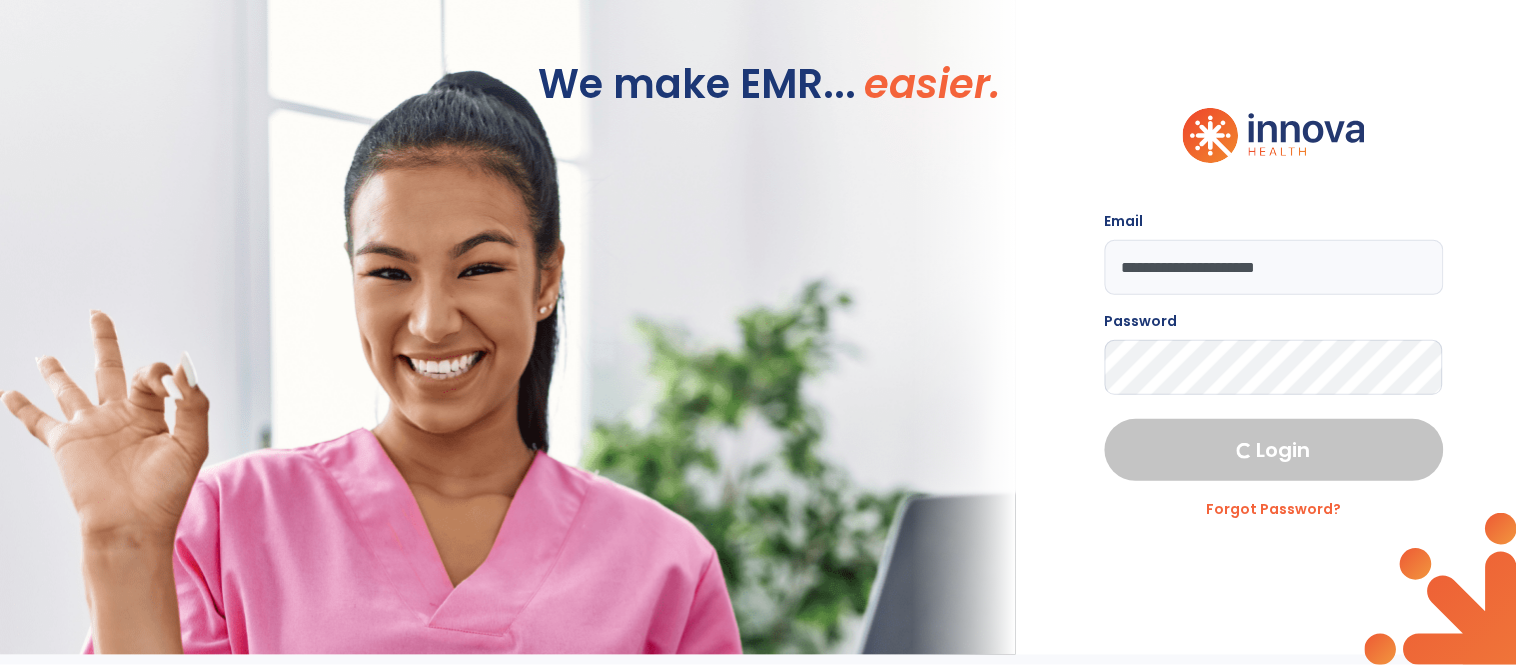 select on "****" 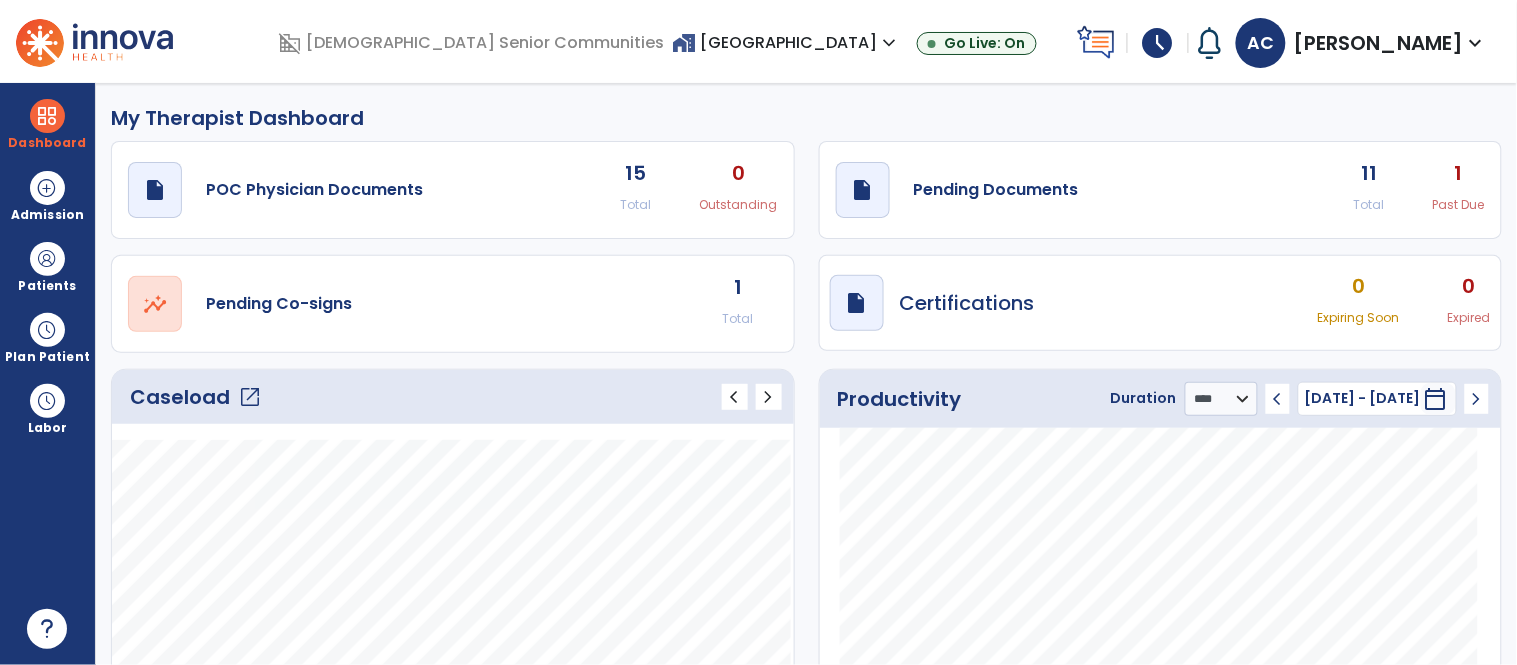 click on "open_in_new" 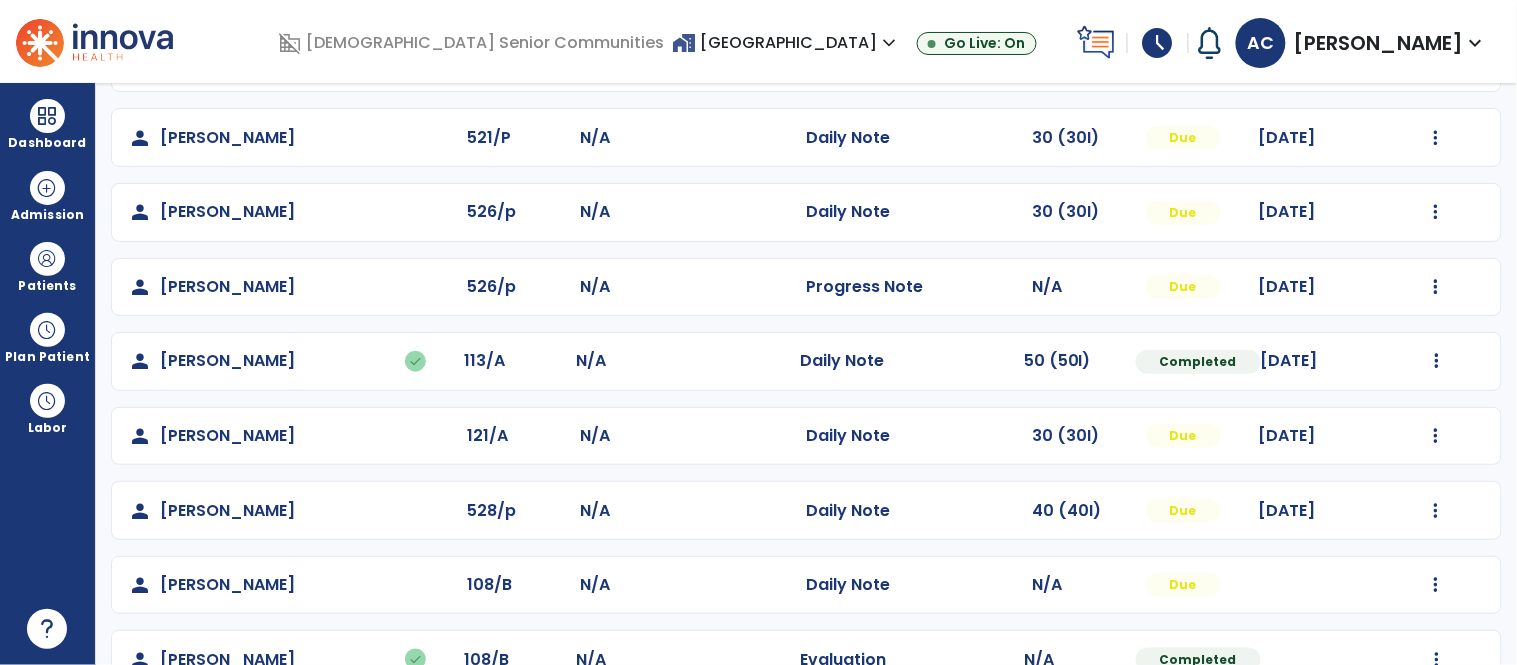scroll, scrollTop: 420, scrollLeft: 0, axis: vertical 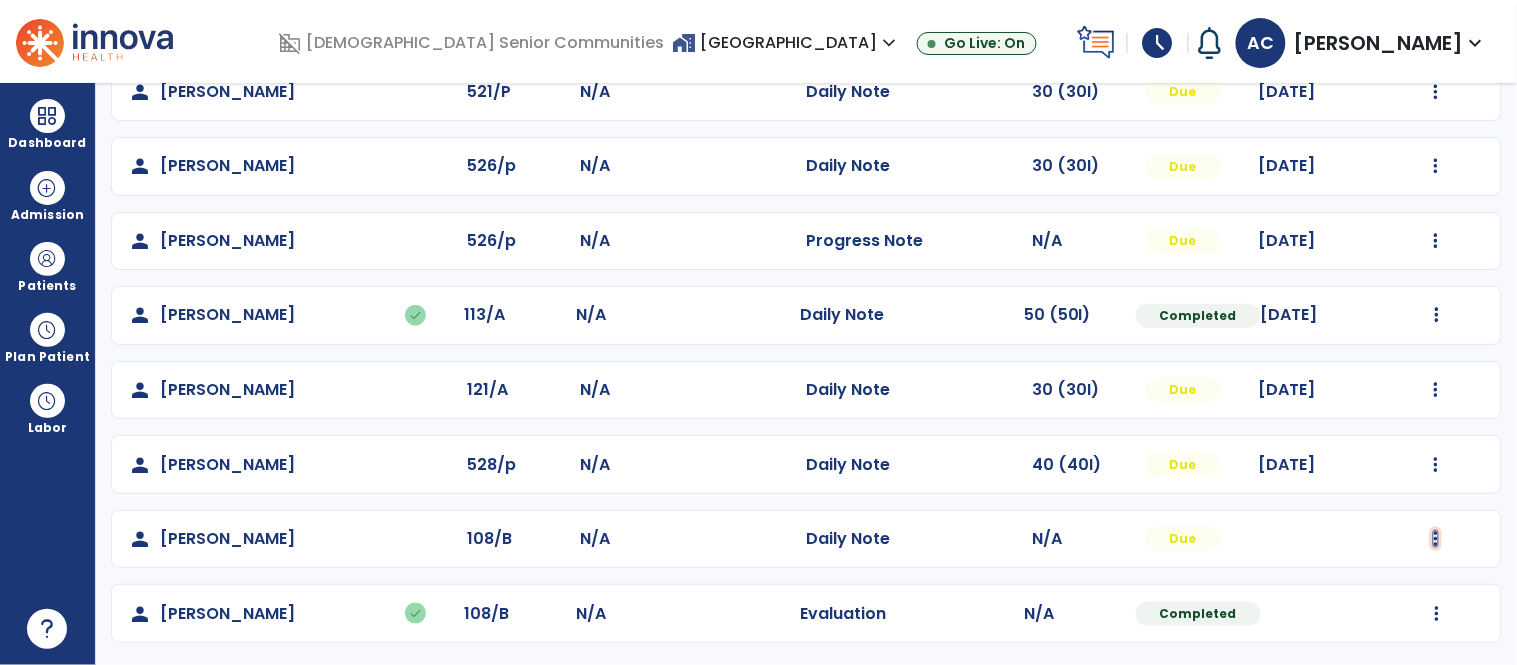 click at bounding box center (1436, -132) 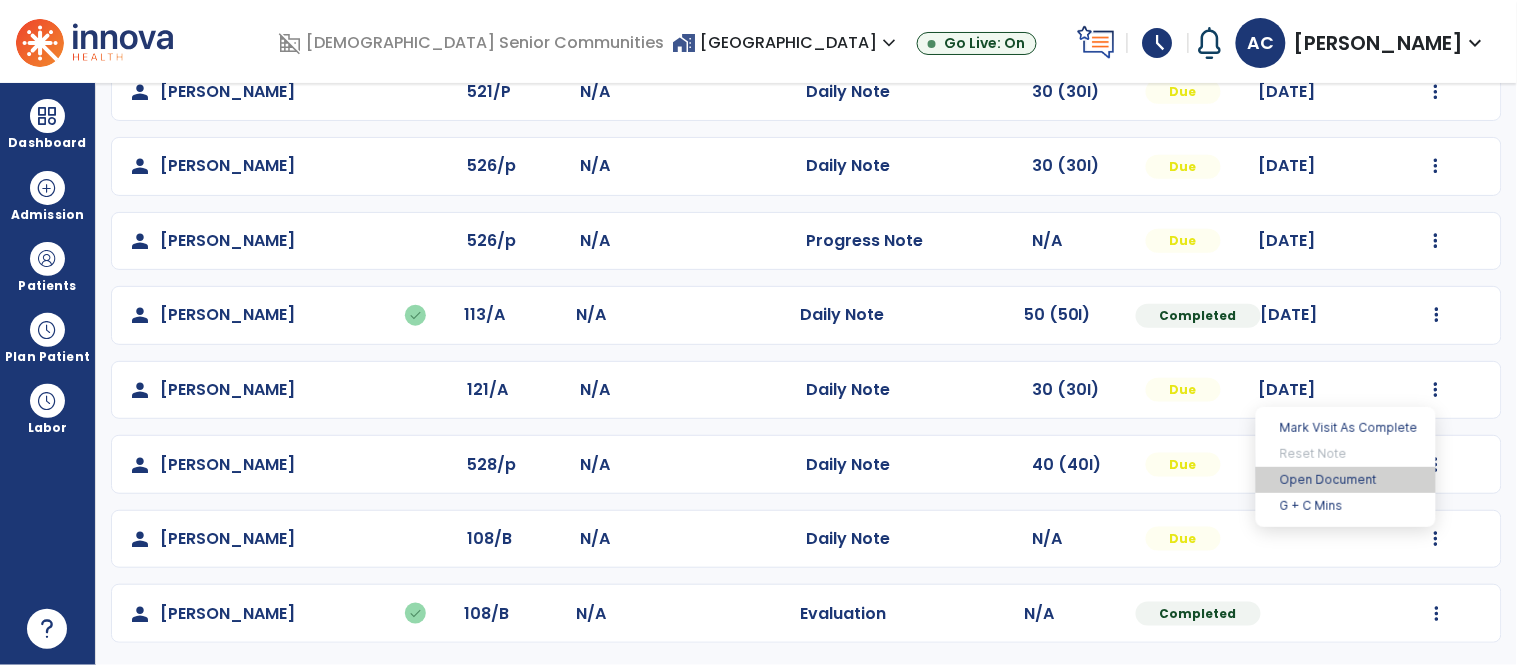 click on "Open Document" at bounding box center [1346, 480] 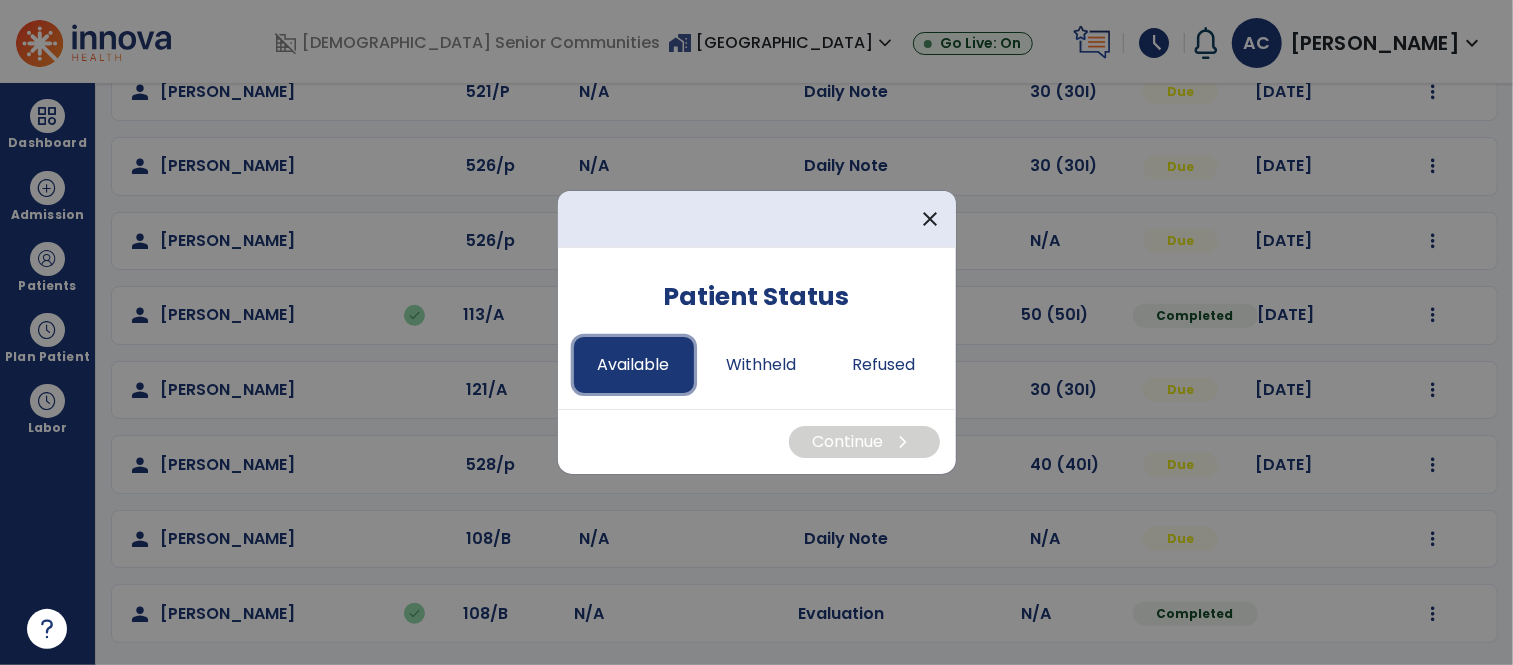 click on "Available" at bounding box center [634, 365] 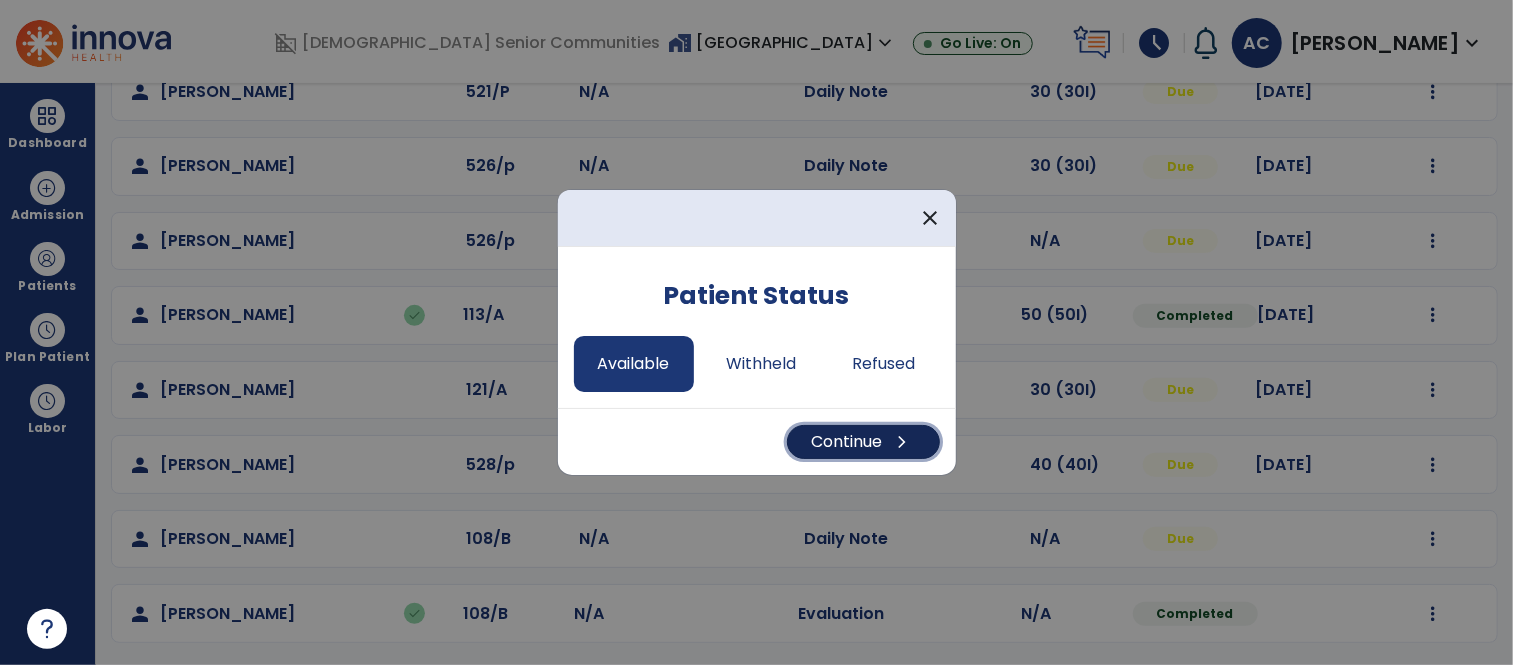 click on "Continue   chevron_right" at bounding box center (863, 442) 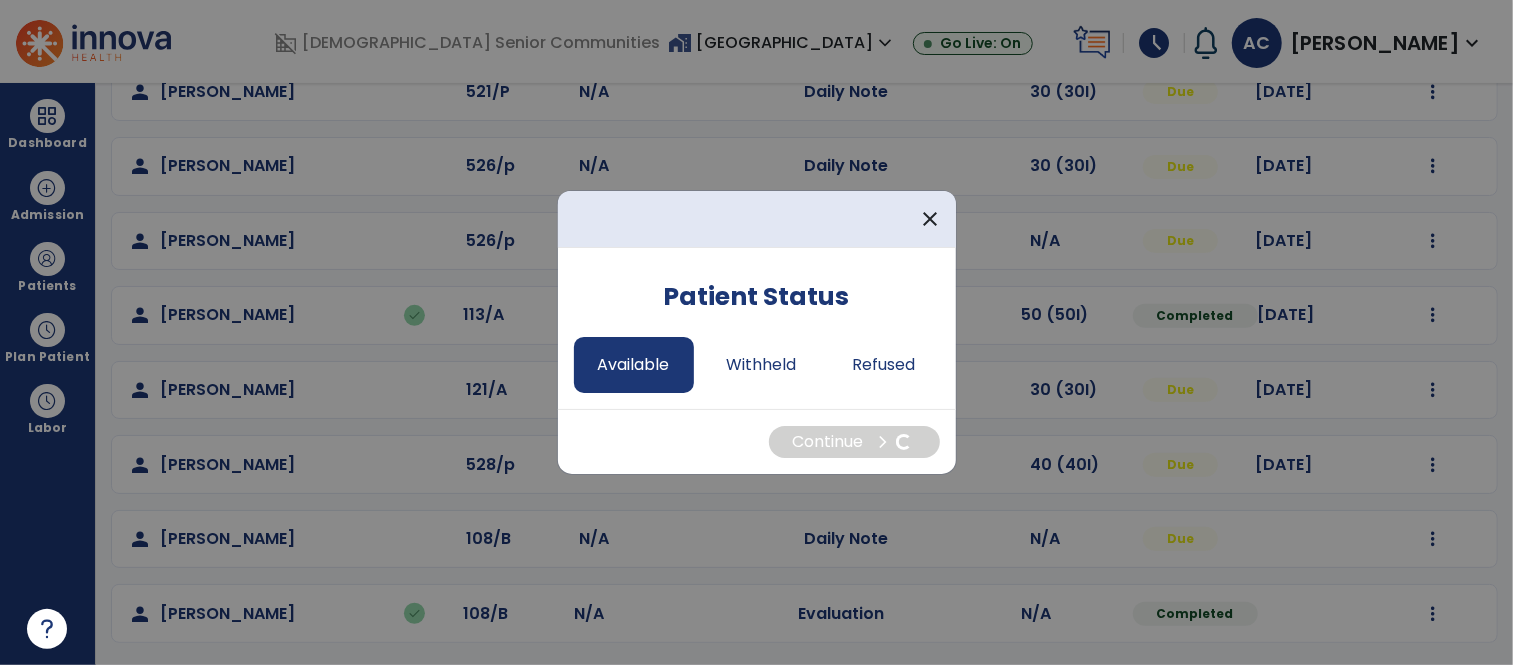 select on "*" 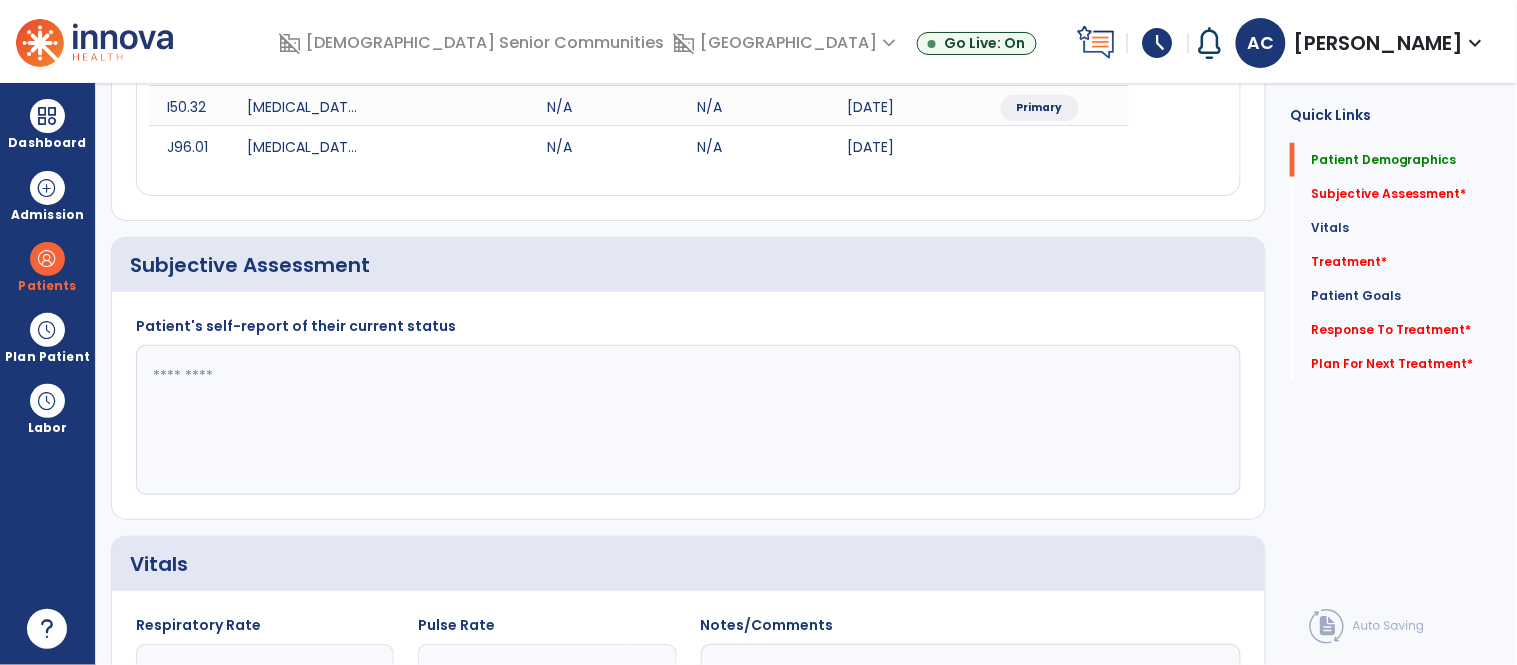 scroll, scrollTop: 0, scrollLeft: 0, axis: both 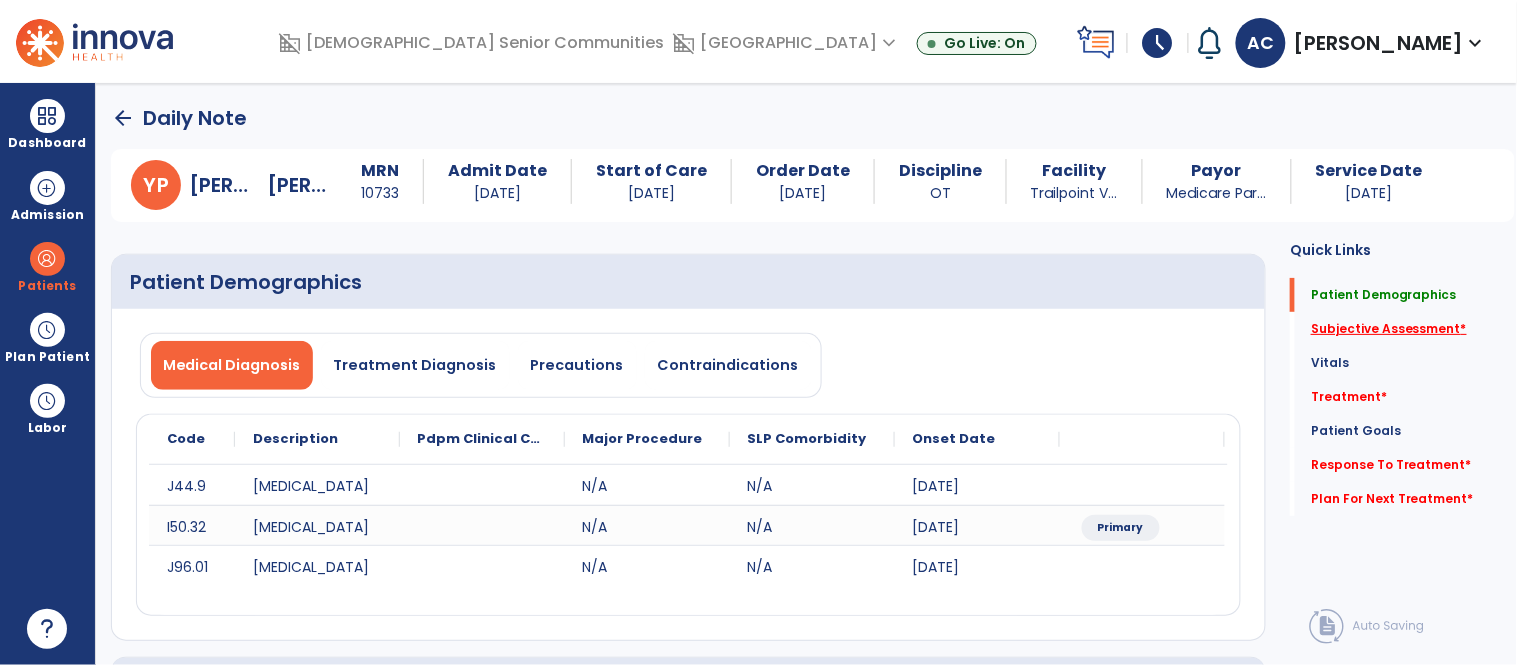 click on "Subjective Assessment   *" 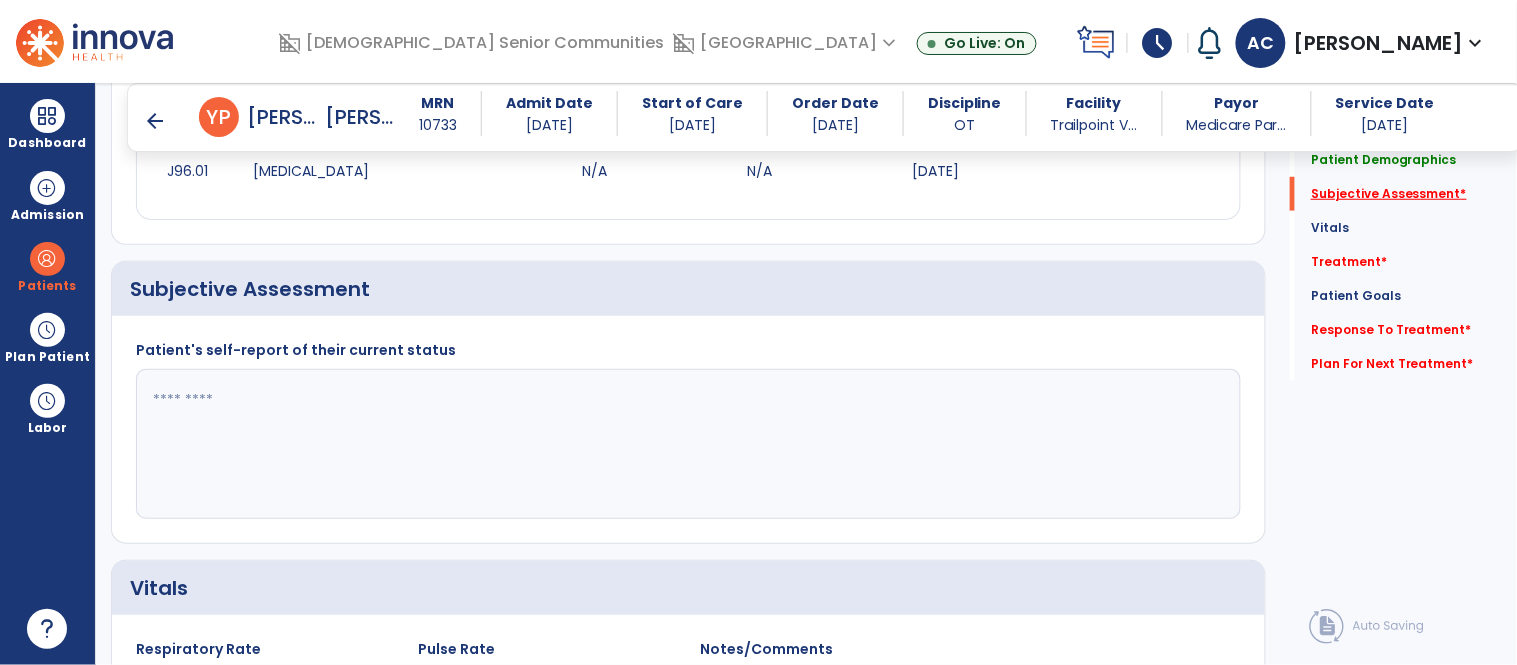 scroll, scrollTop: 424, scrollLeft: 0, axis: vertical 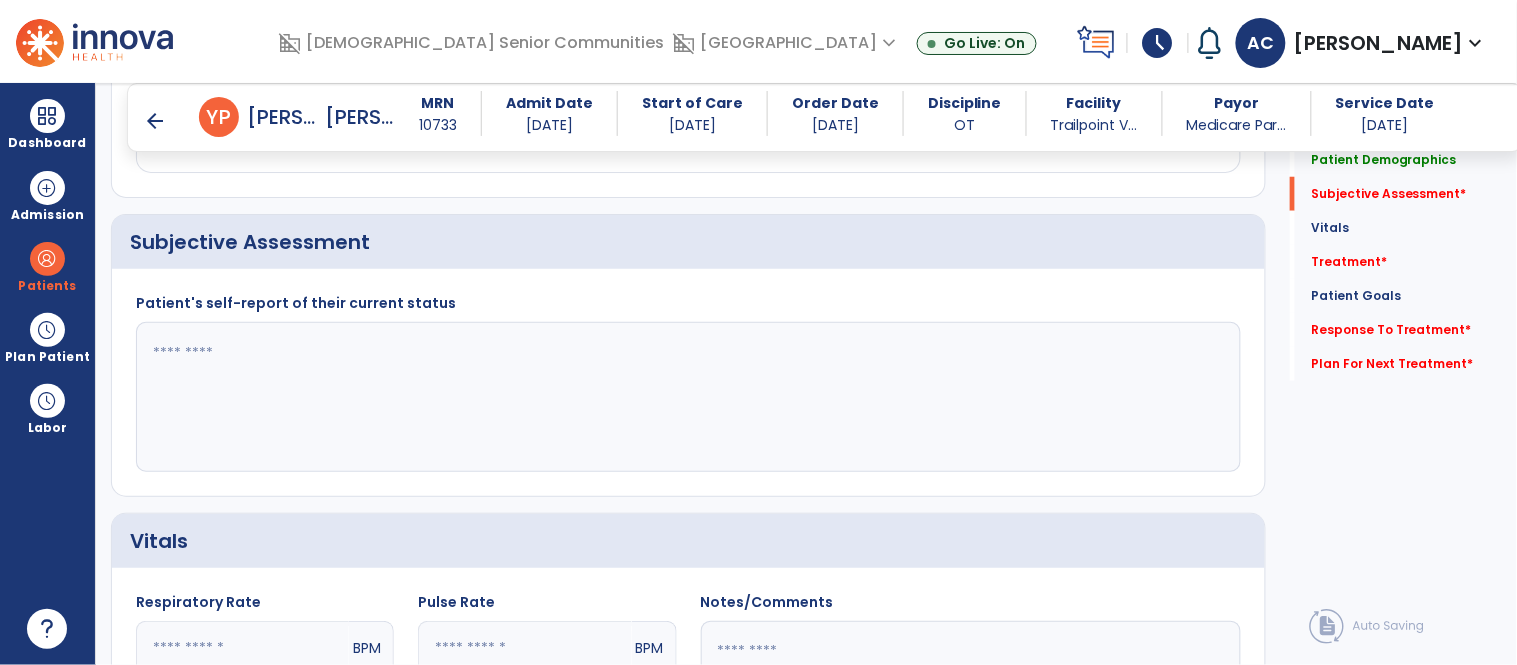 click 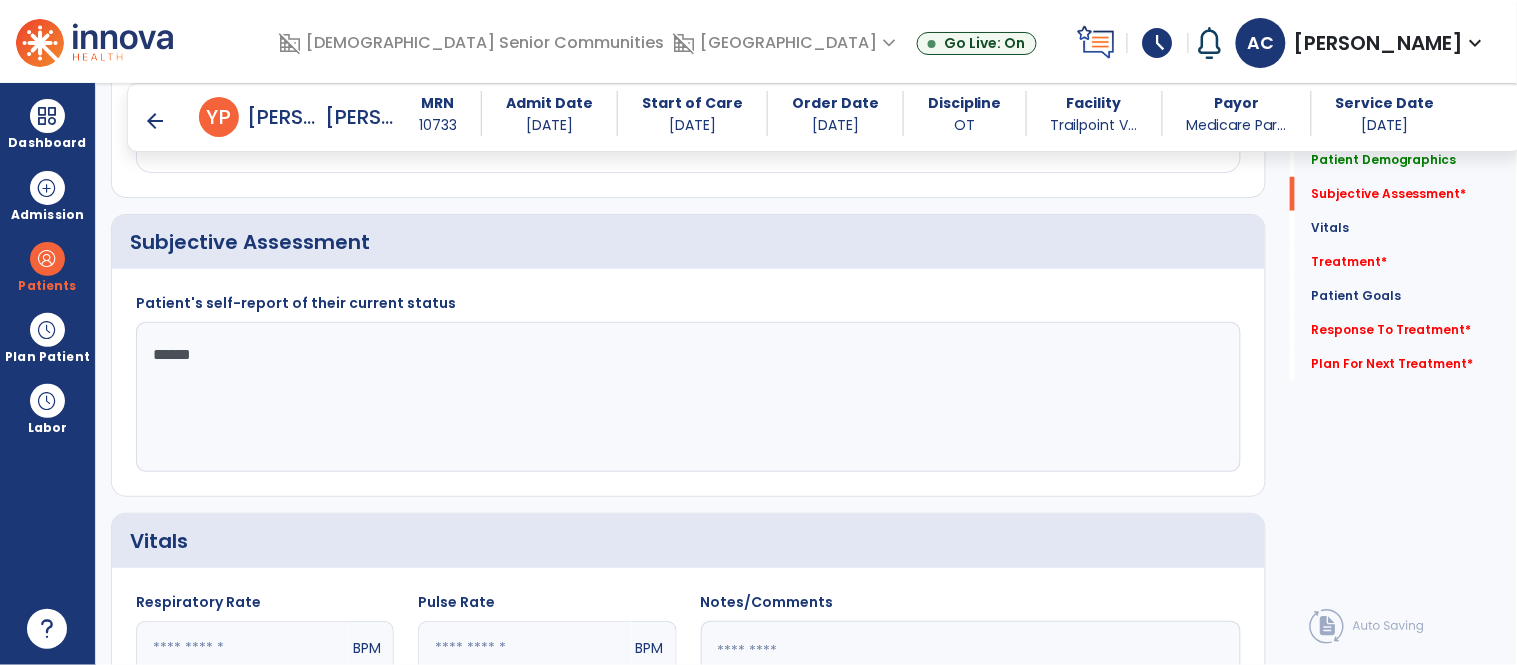type on "*******" 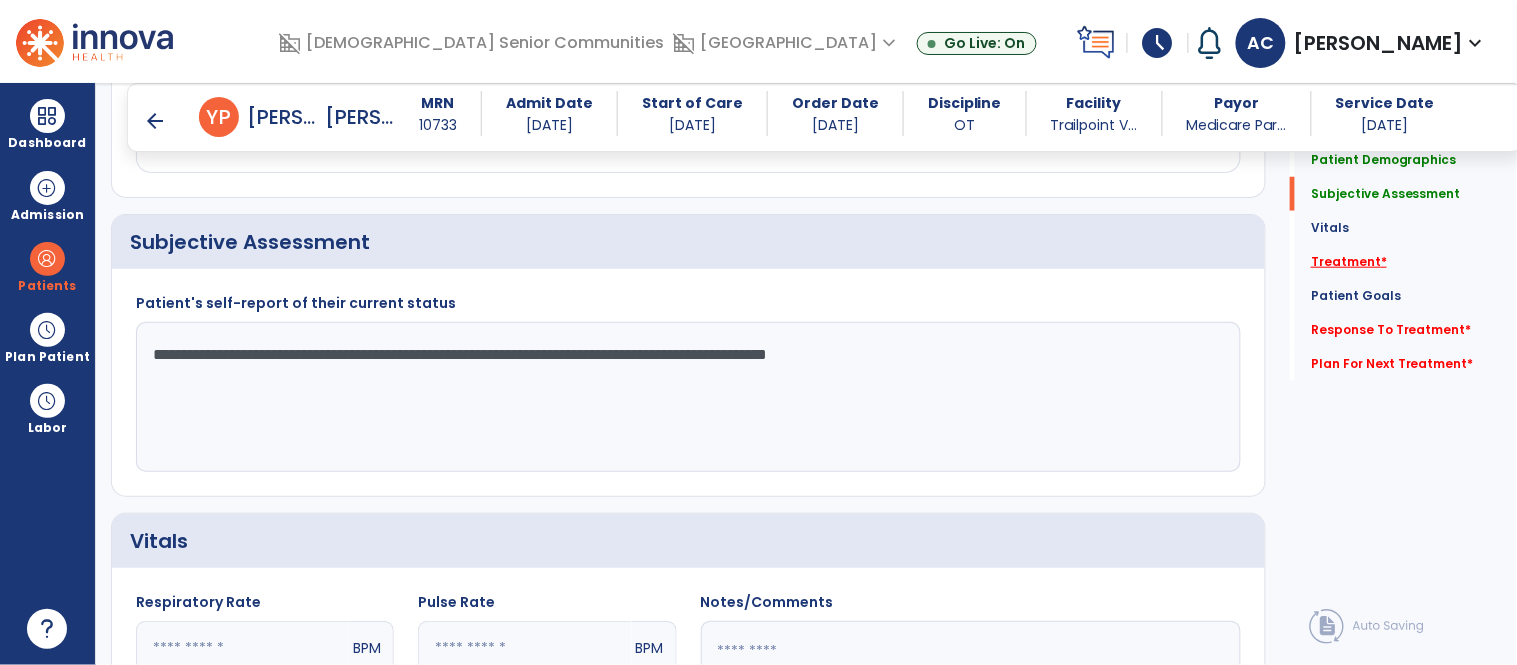 type on "**********" 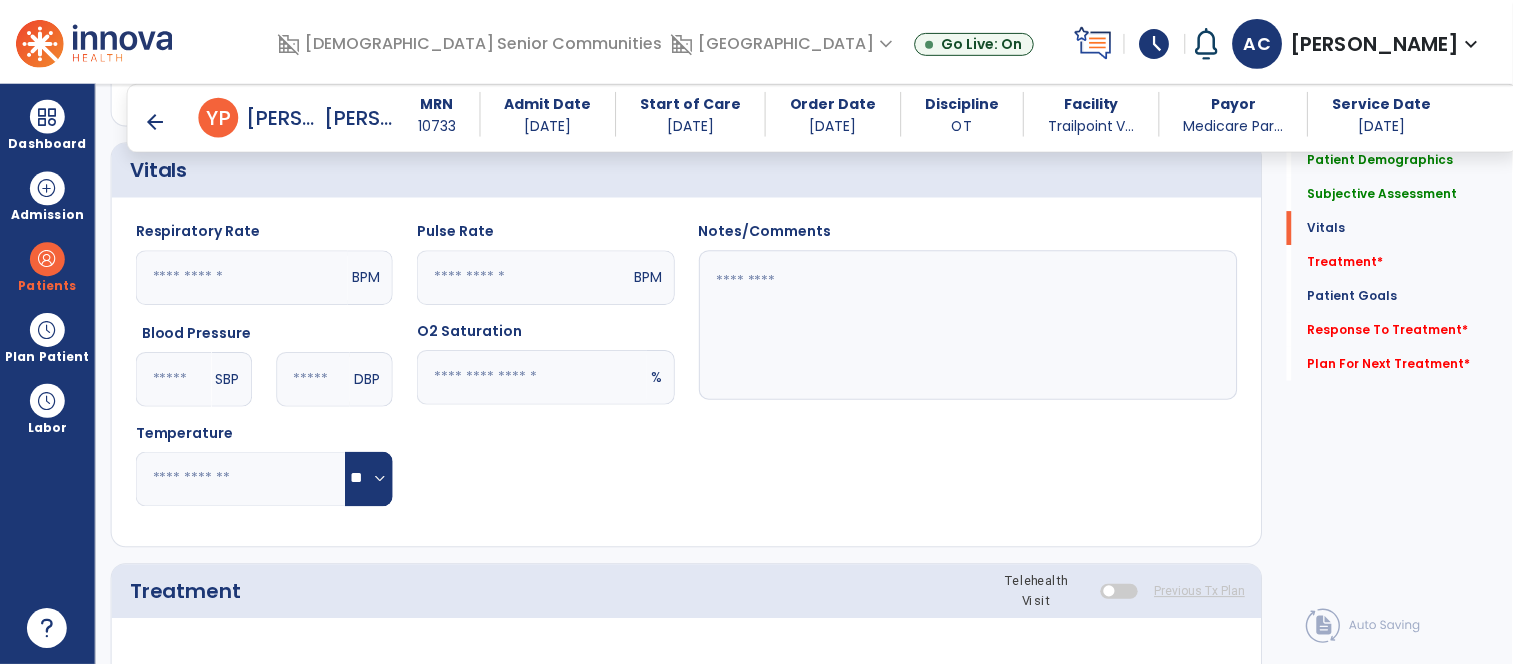 scroll, scrollTop: 1113, scrollLeft: 0, axis: vertical 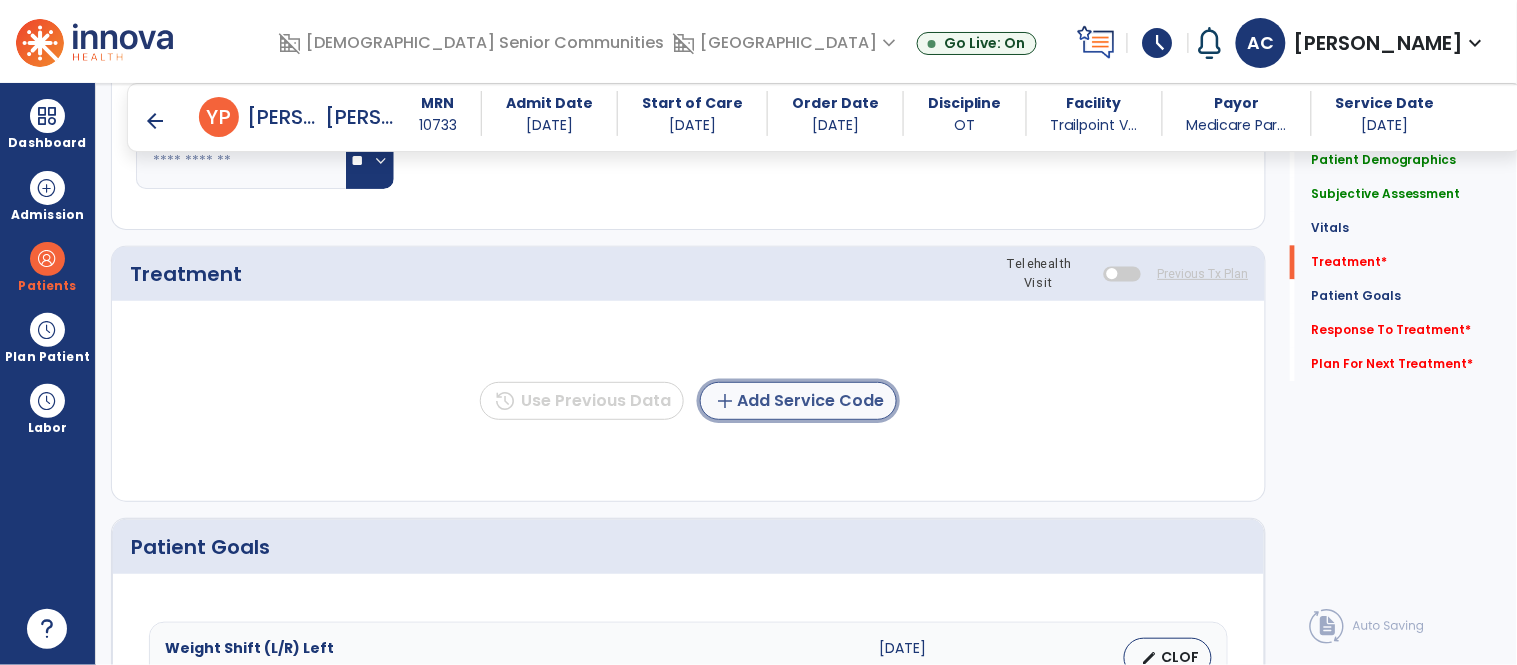 click on "add  Add Service Code" 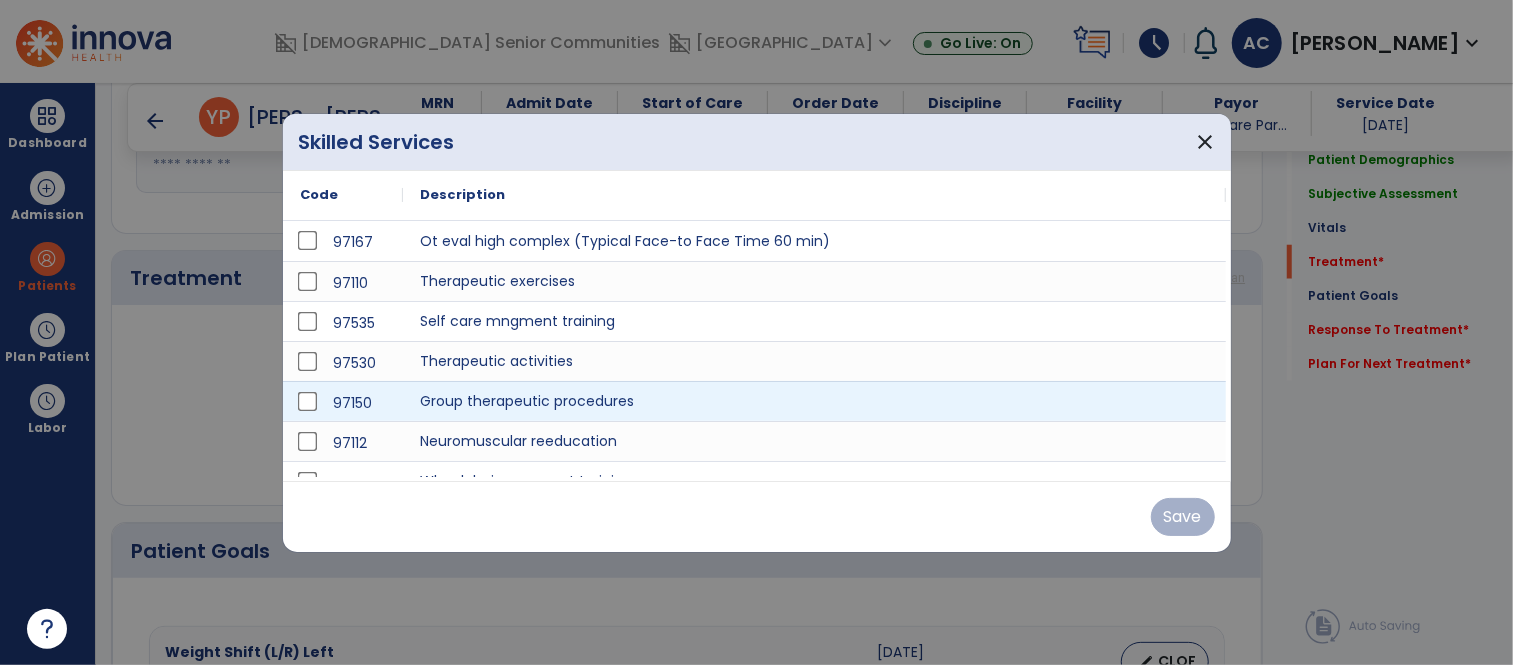 scroll, scrollTop: 1113, scrollLeft: 0, axis: vertical 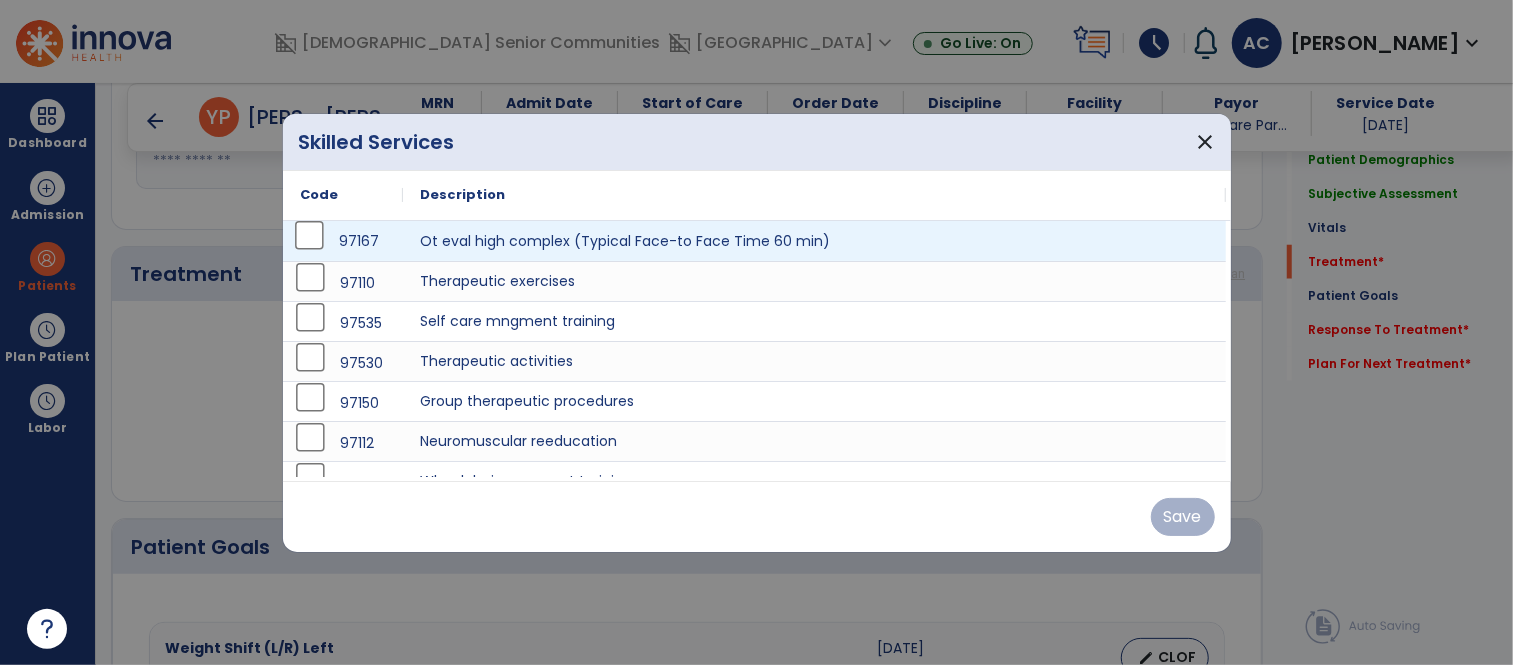 click on "97167" at bounding box center [343, 241] 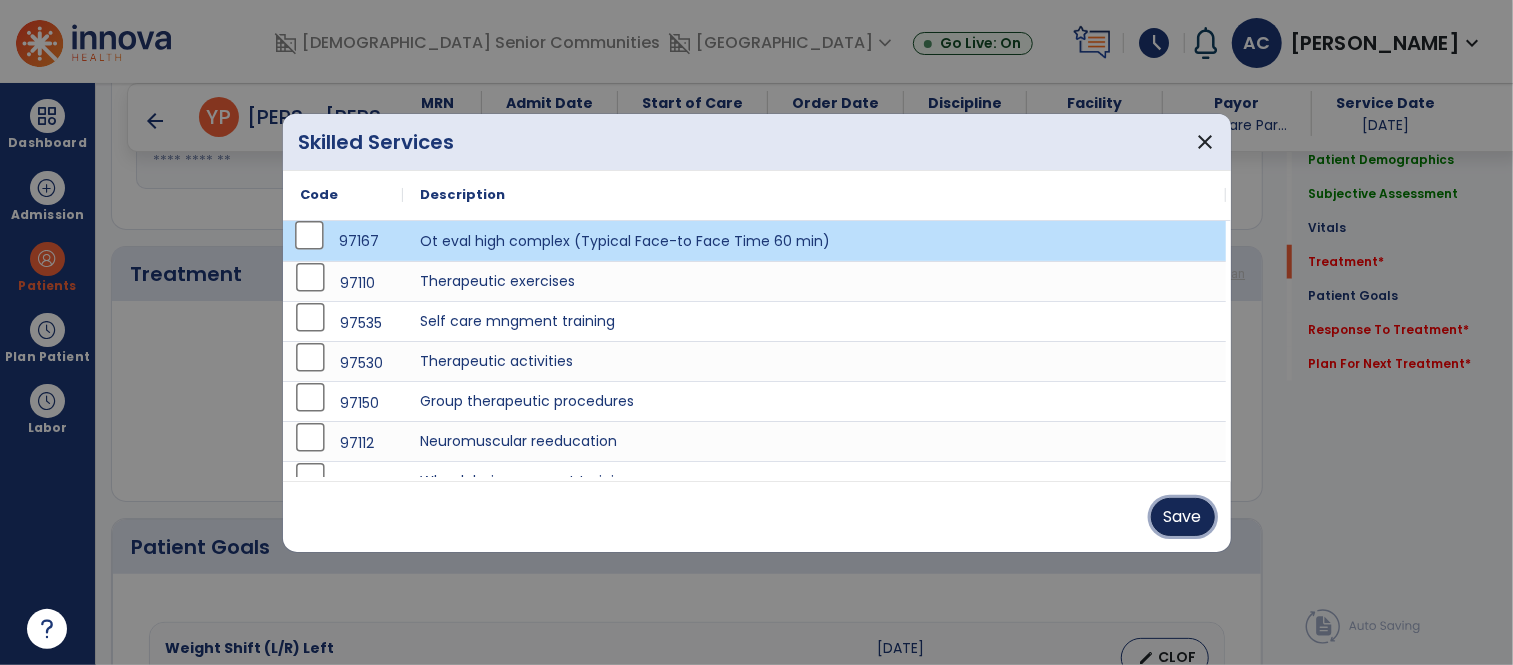 click on "Save" at bounding box center (1183, 517) 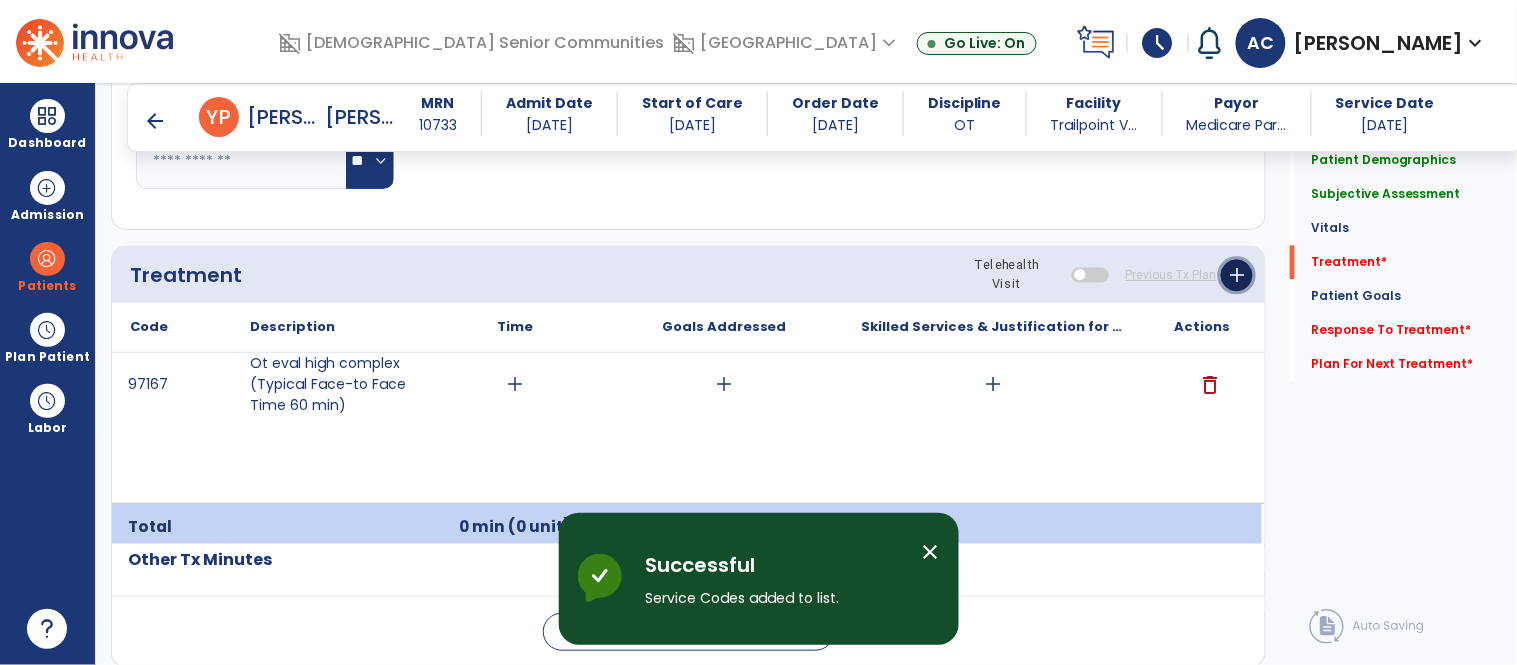 click on "add" 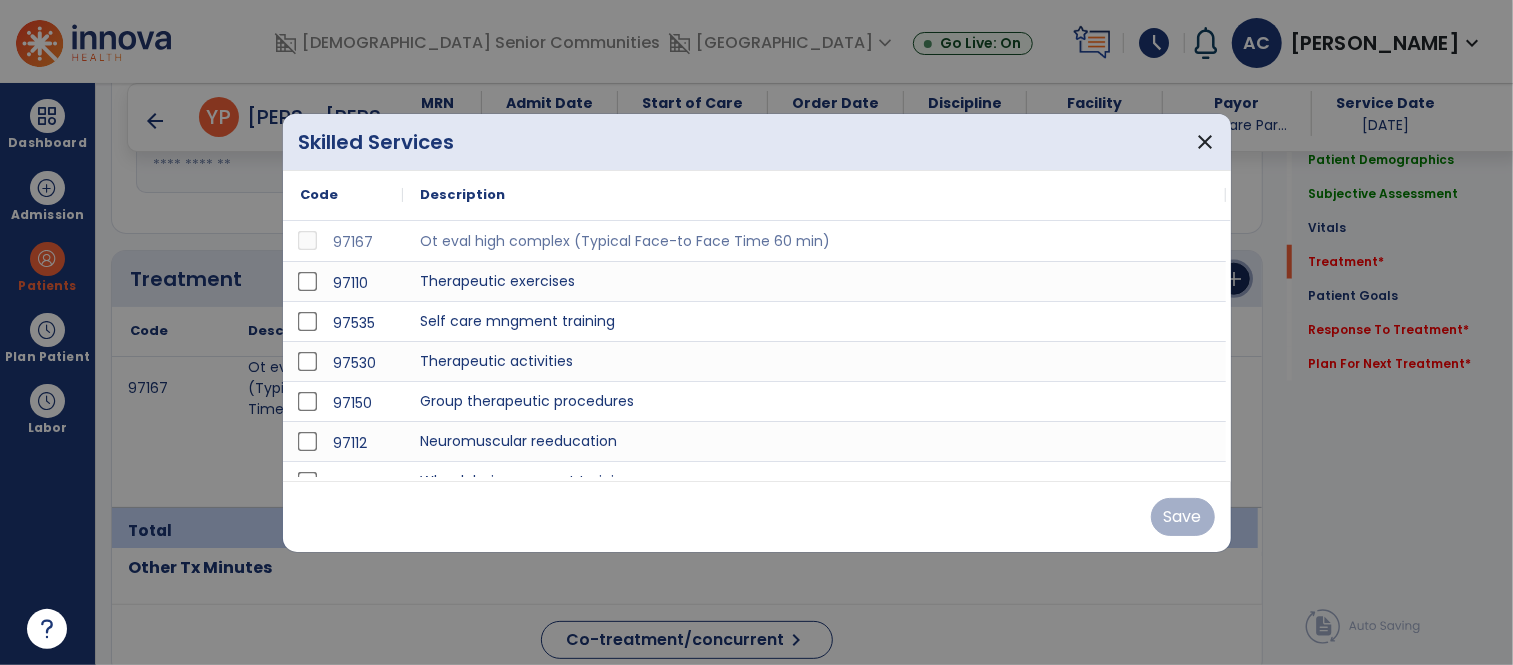 scroll, scrollTop: 1113, scrollLeft: 0, axis: vertical 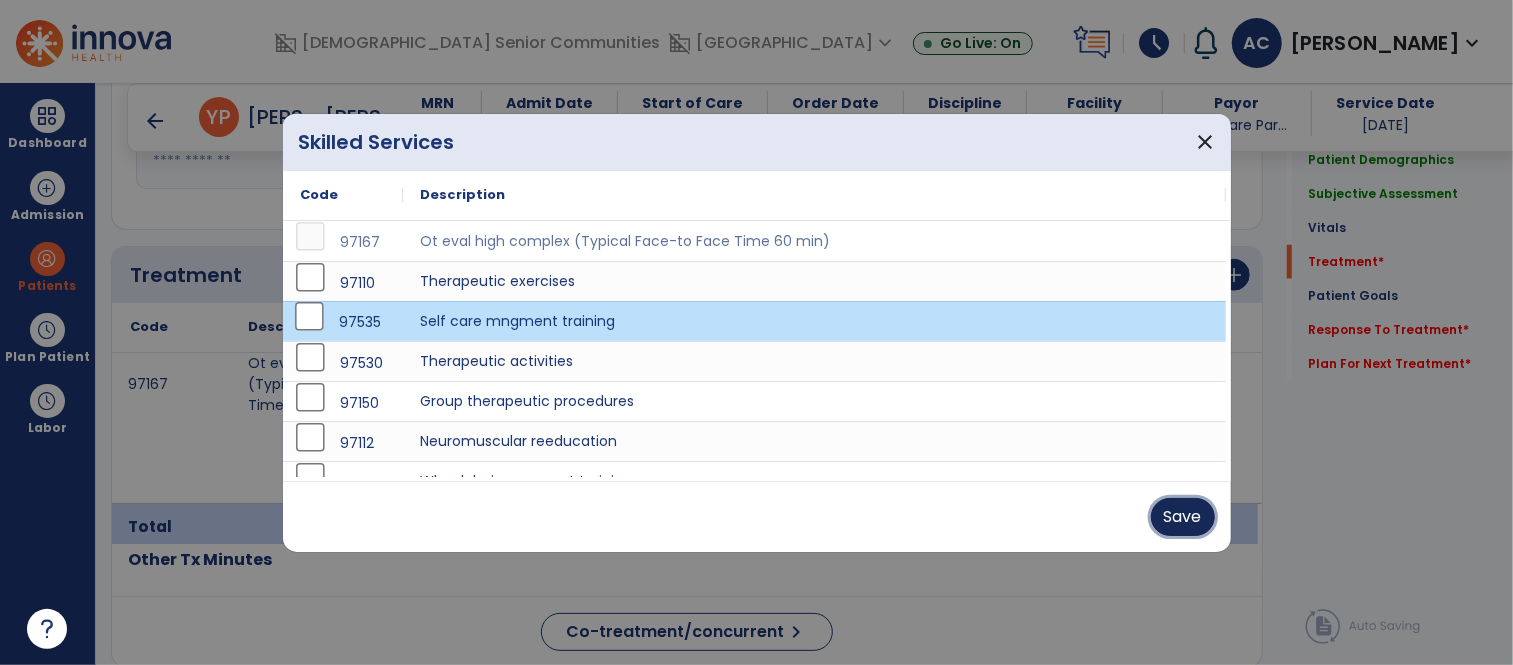 click on "Save" at bounding box center (1183, 517) 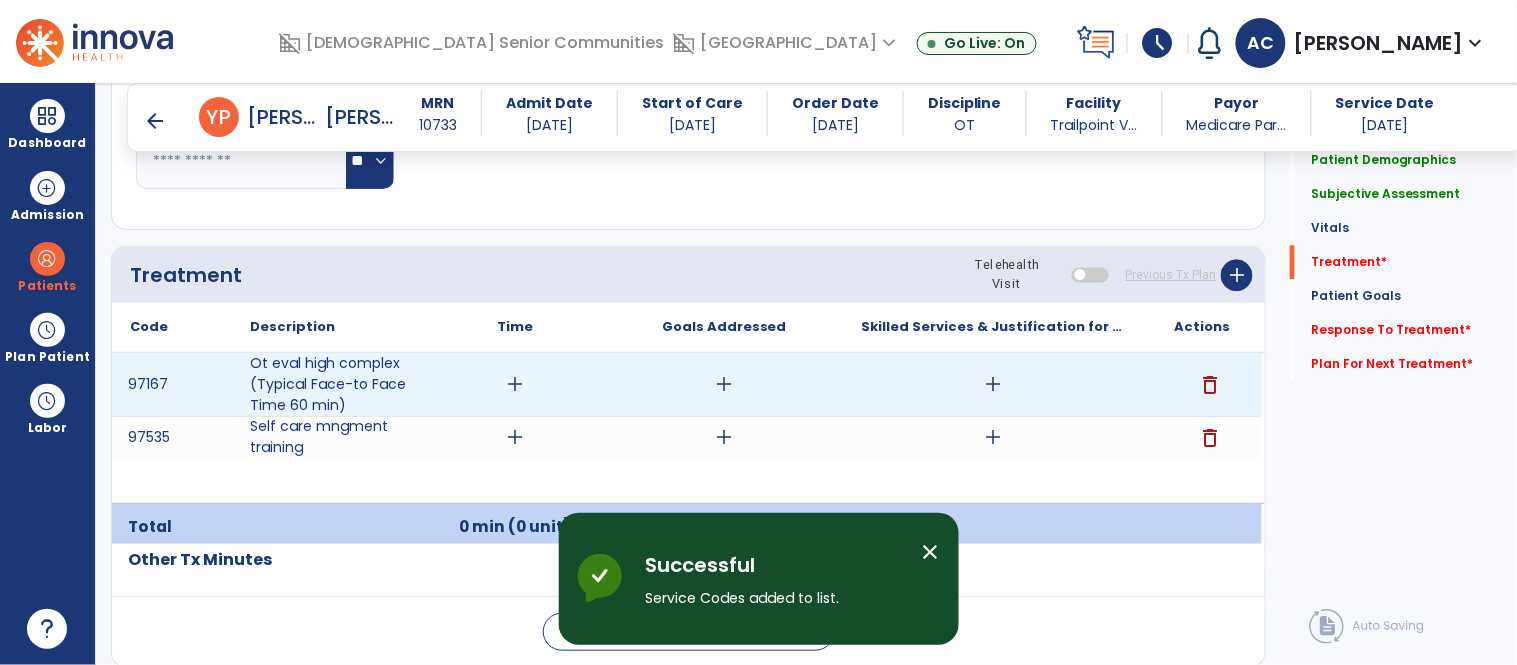 click on "add" at bounding box center (515, 384) 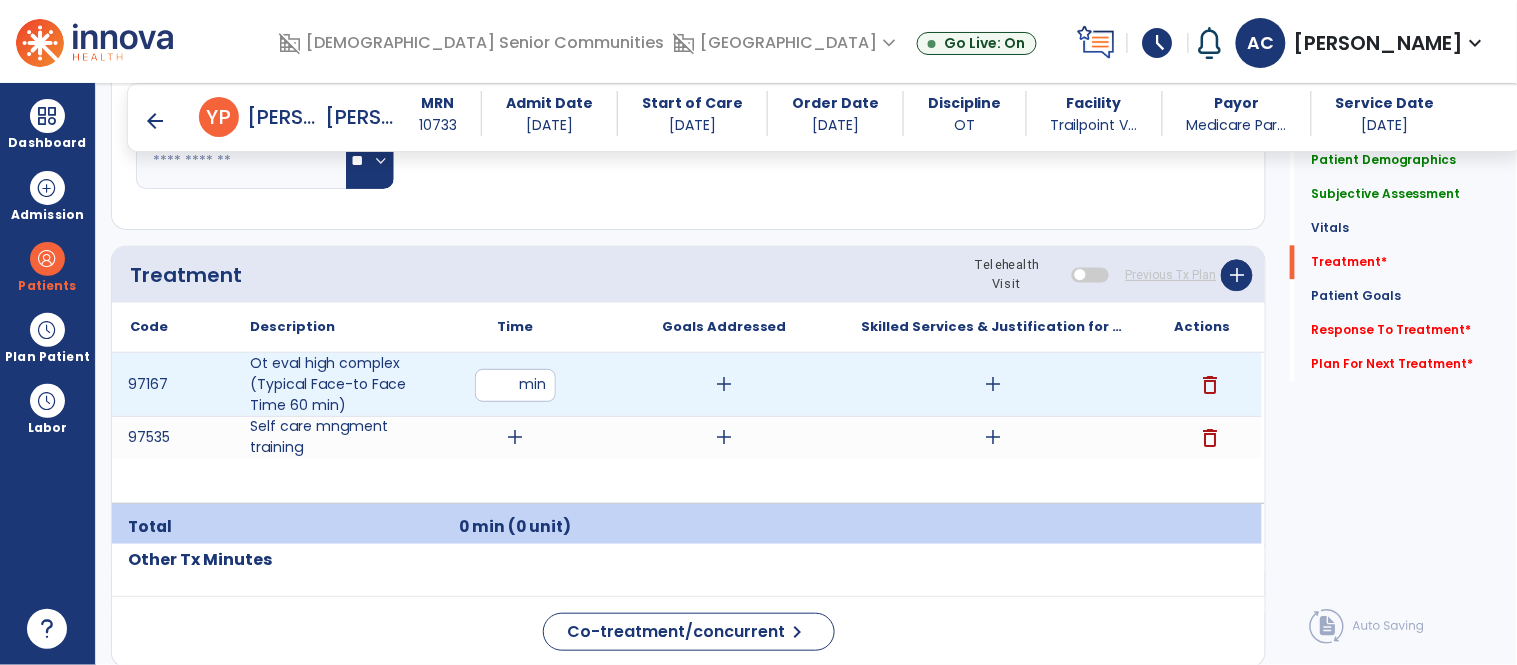 click at bounding box center (515, 385) 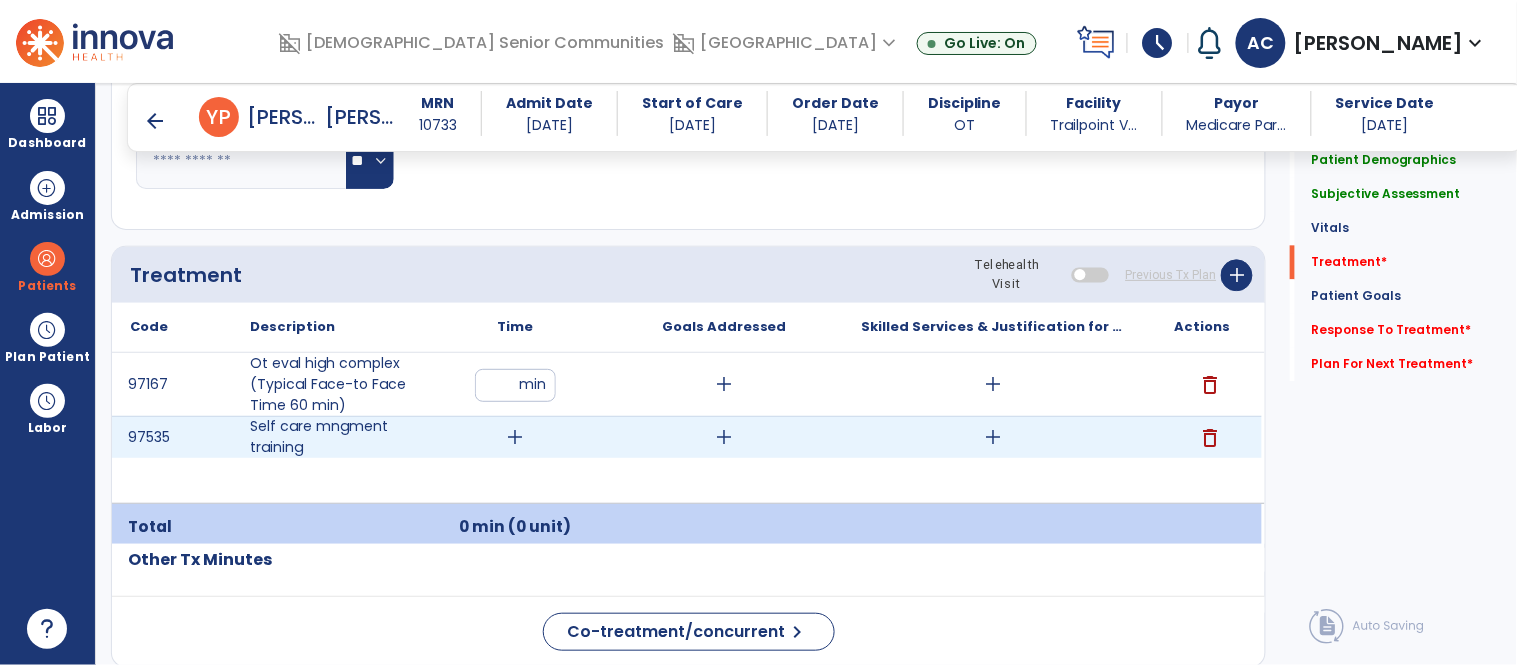 type on "*" 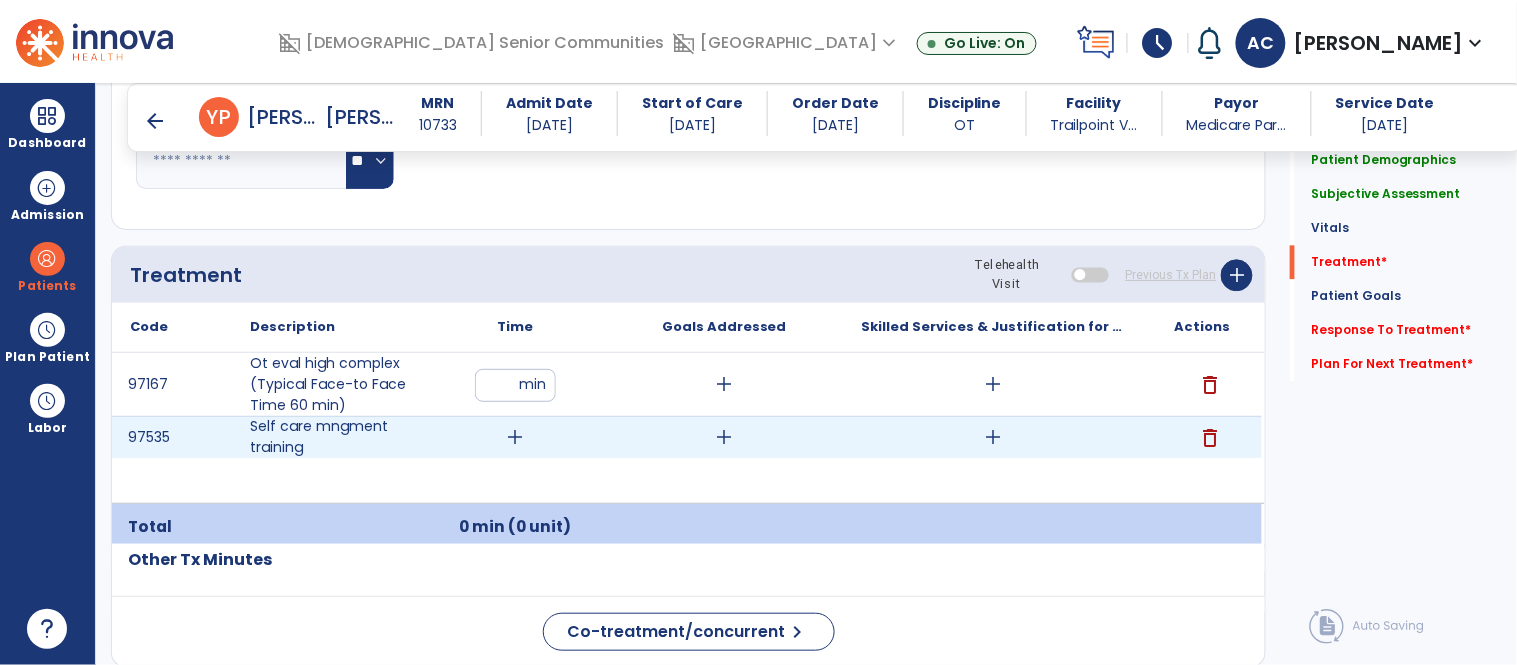 type on "**" 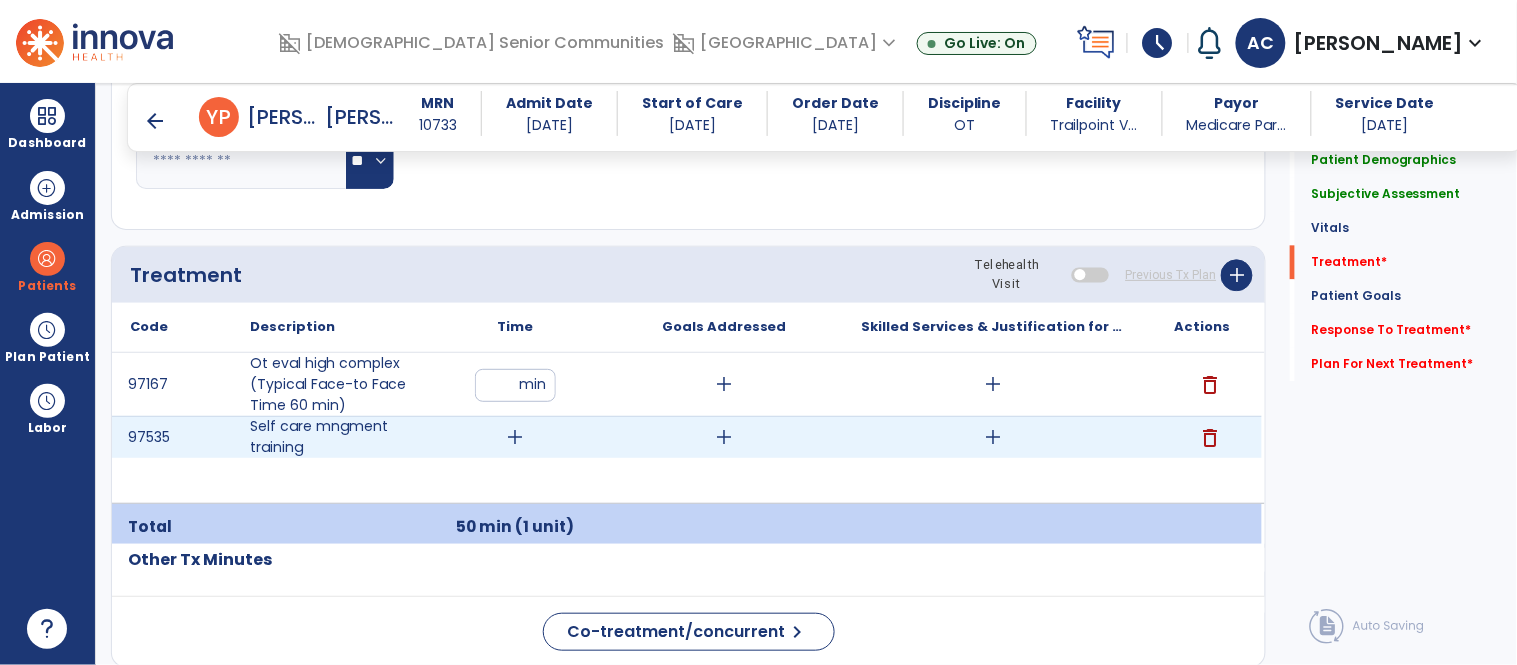 click on "add" at bounding box center [515, 437] 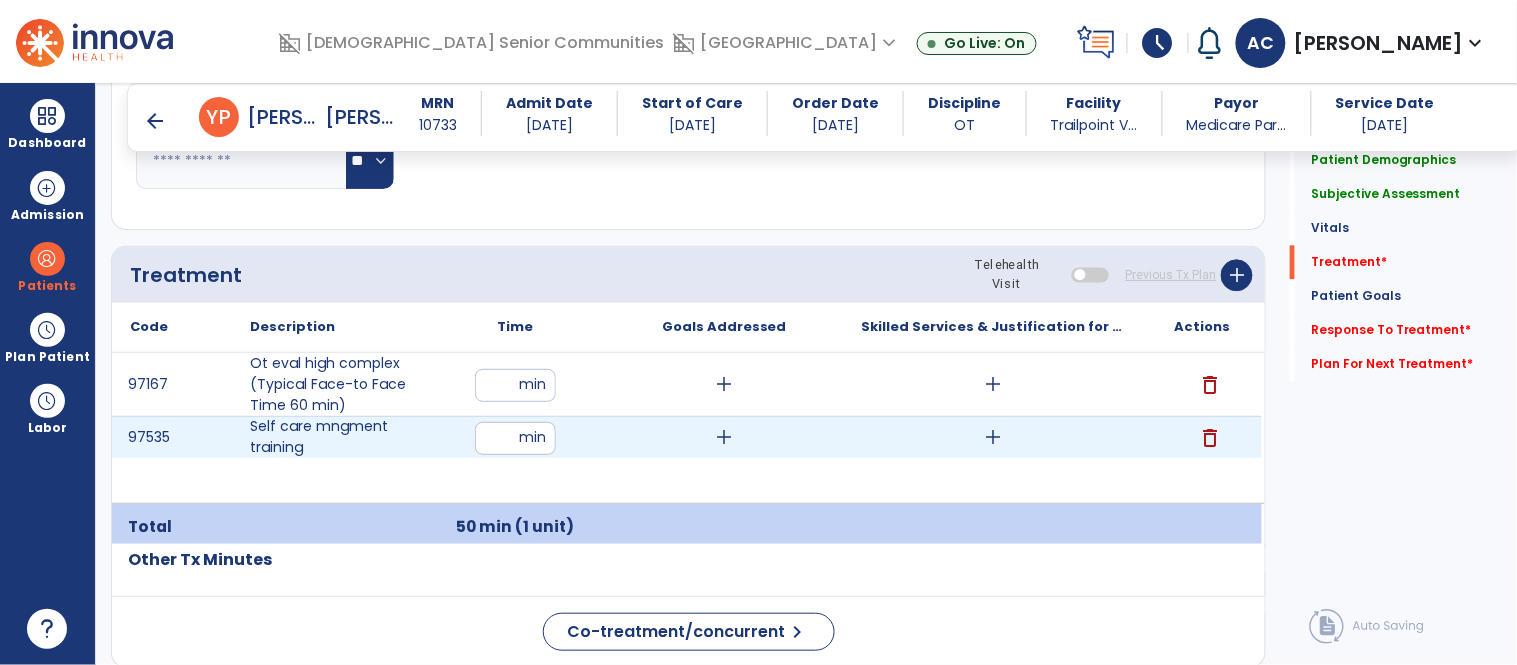 type on "**" 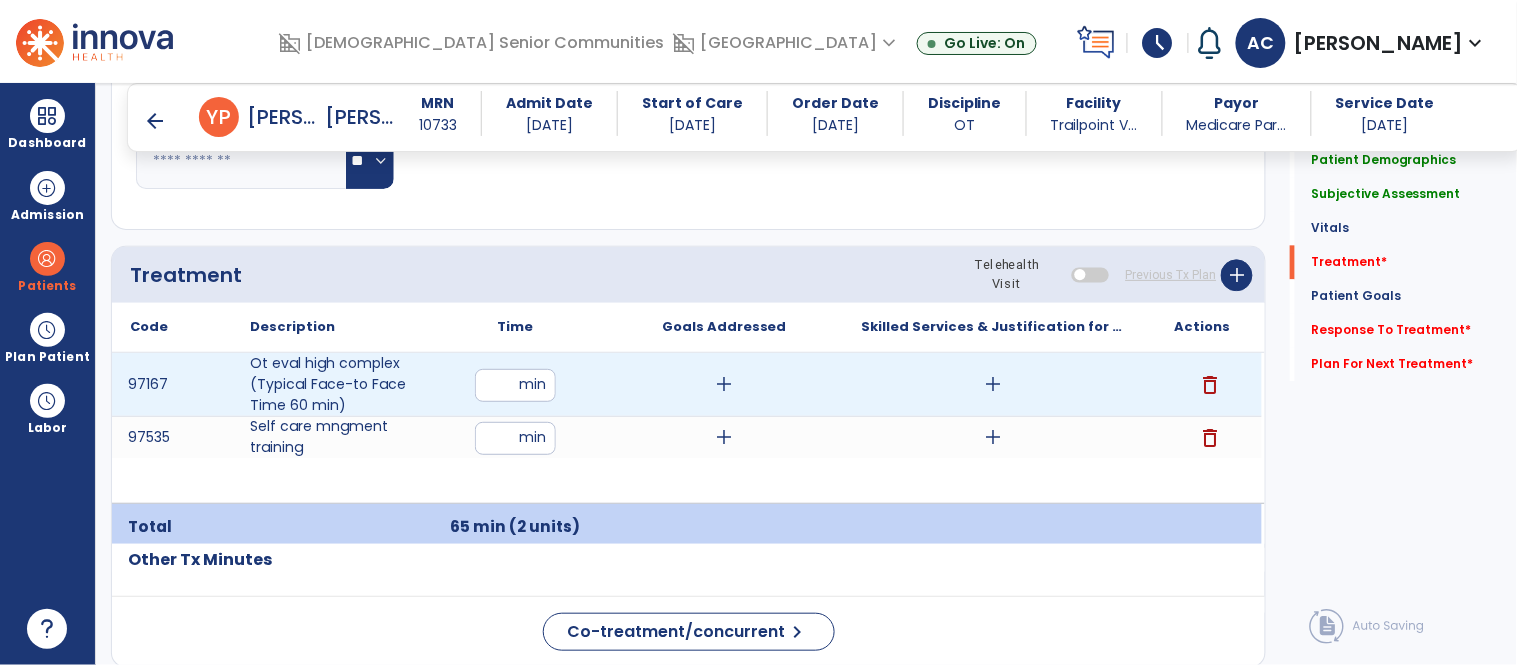 click on "add" at bounding box center (724, 384) 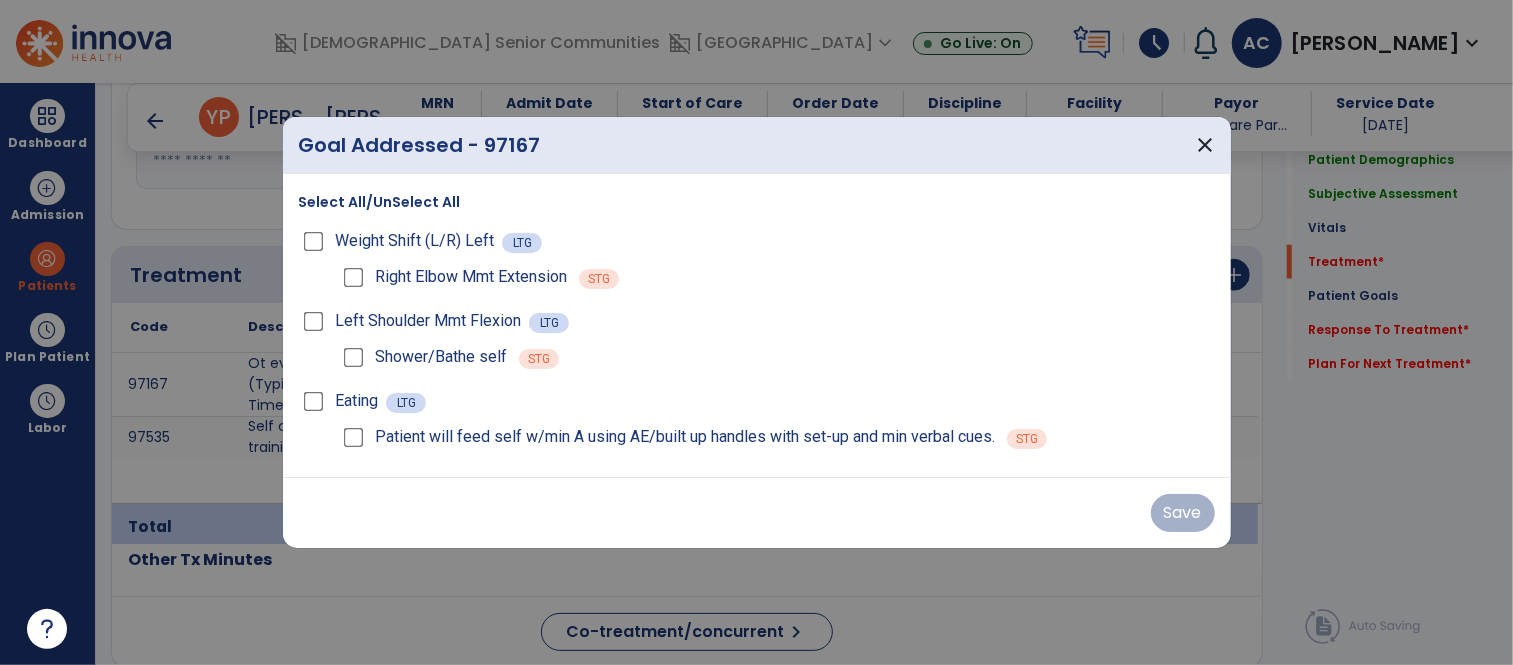 scroll, scrollTop: 1113, scrollLeft: 0, axis: vertical 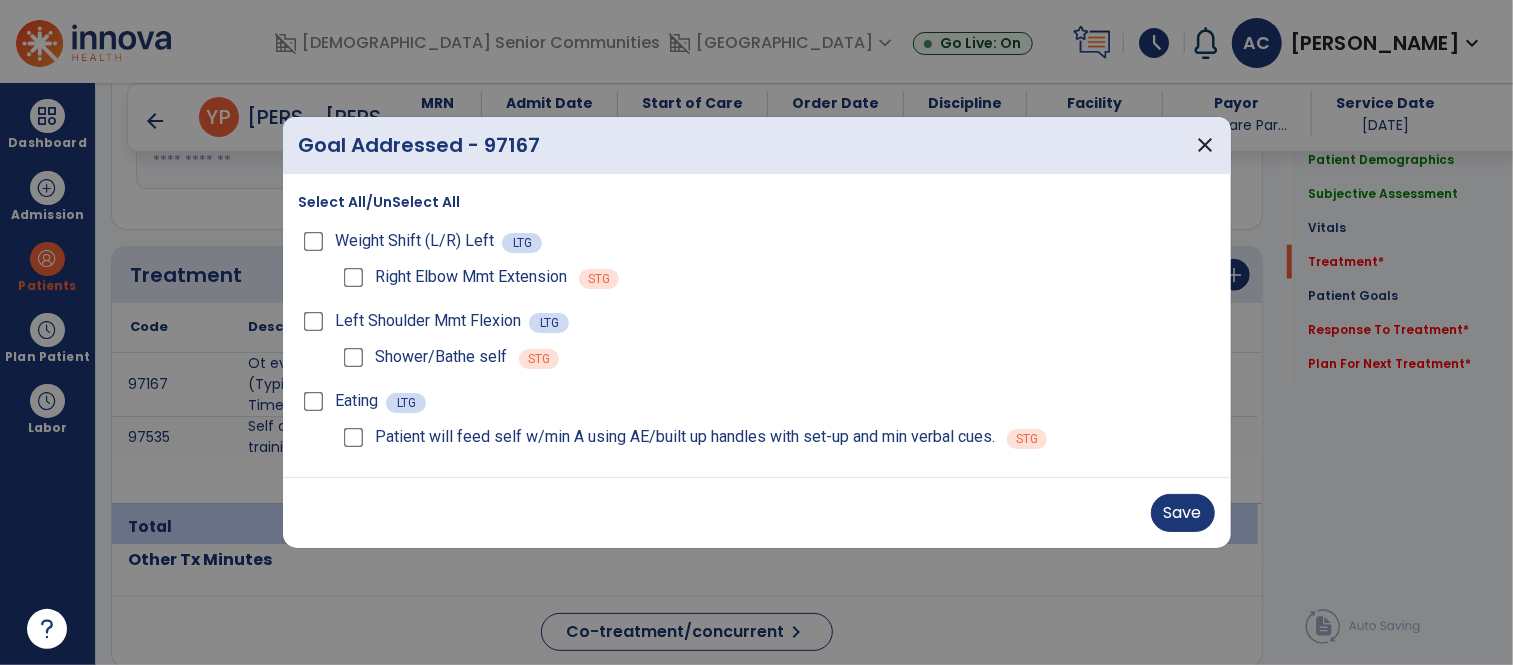 click on "Select All/UnSelect All" at bounding box center [380, 202] 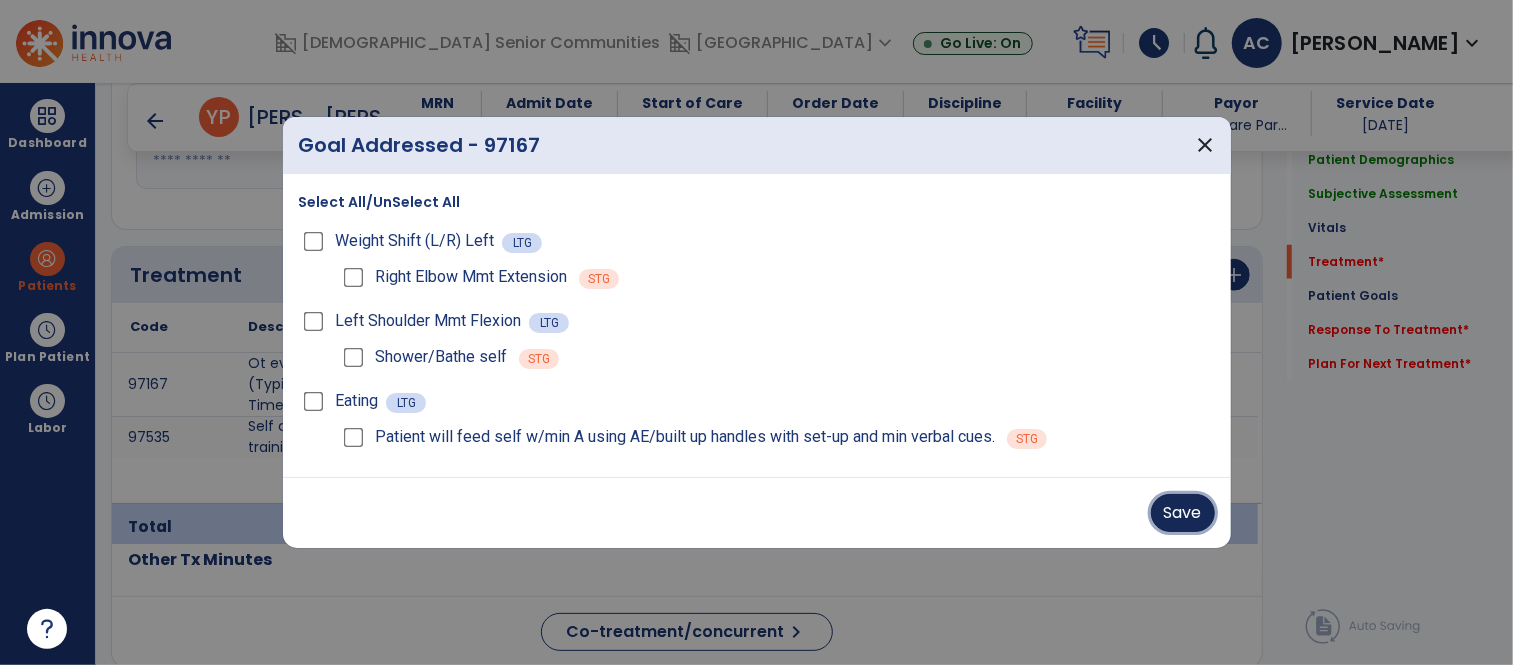 click on "Save" at bounding box center (1183, 513) 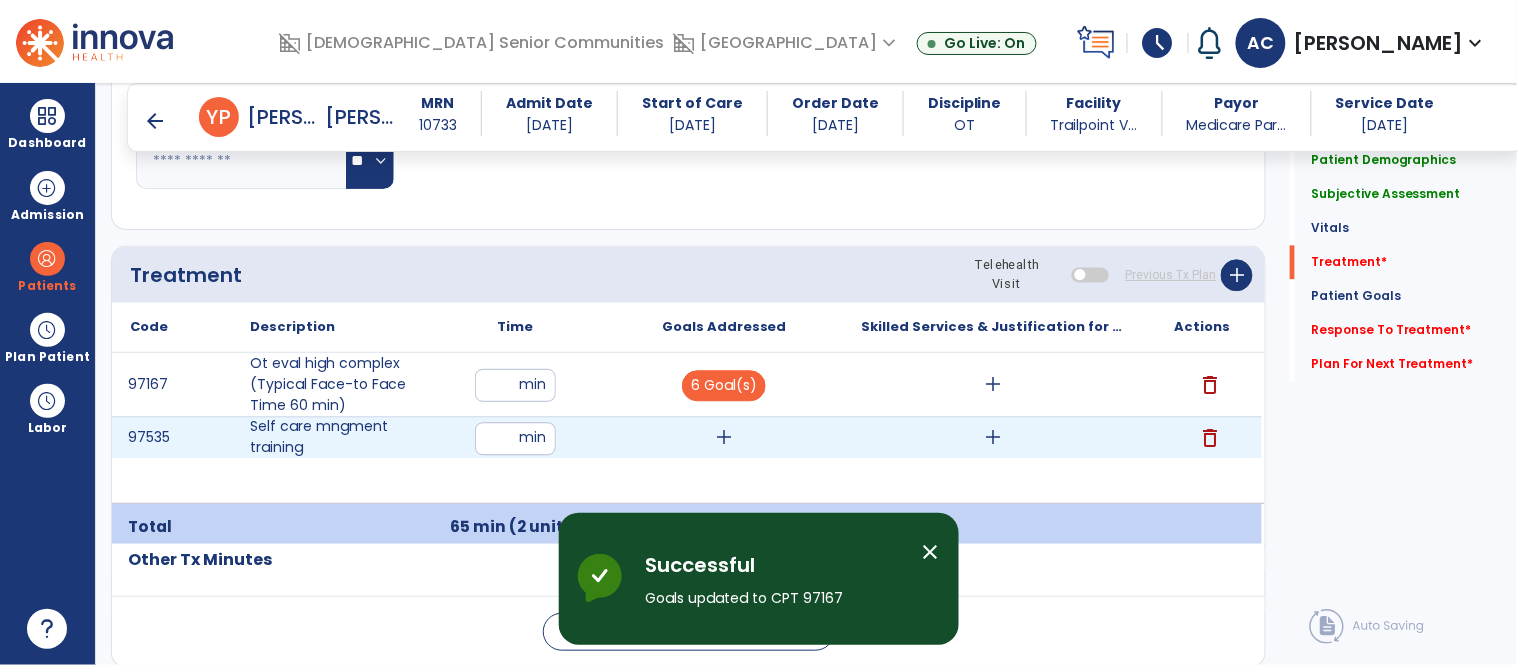 click on "add" at bounding box center (724, 437) 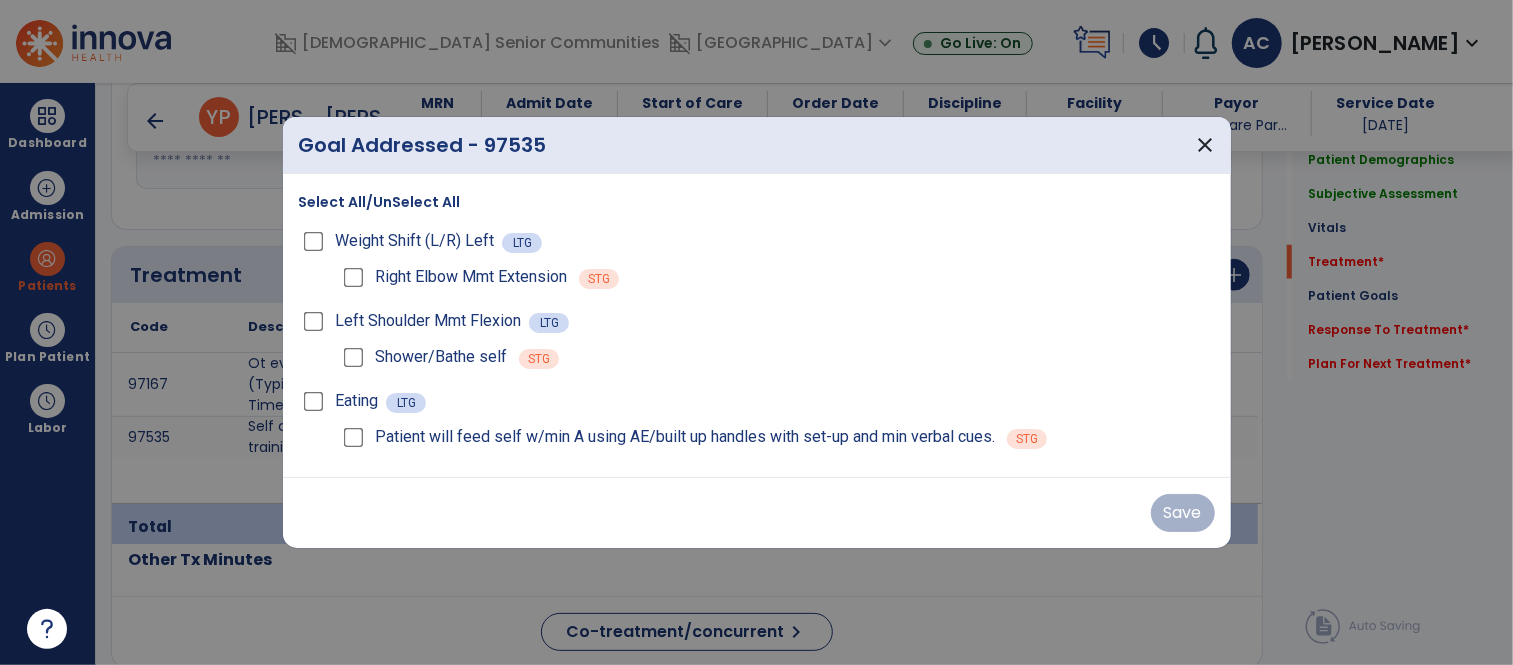 scroll, scrollTop: 1113, scrollLeft: 0, axis: vertical 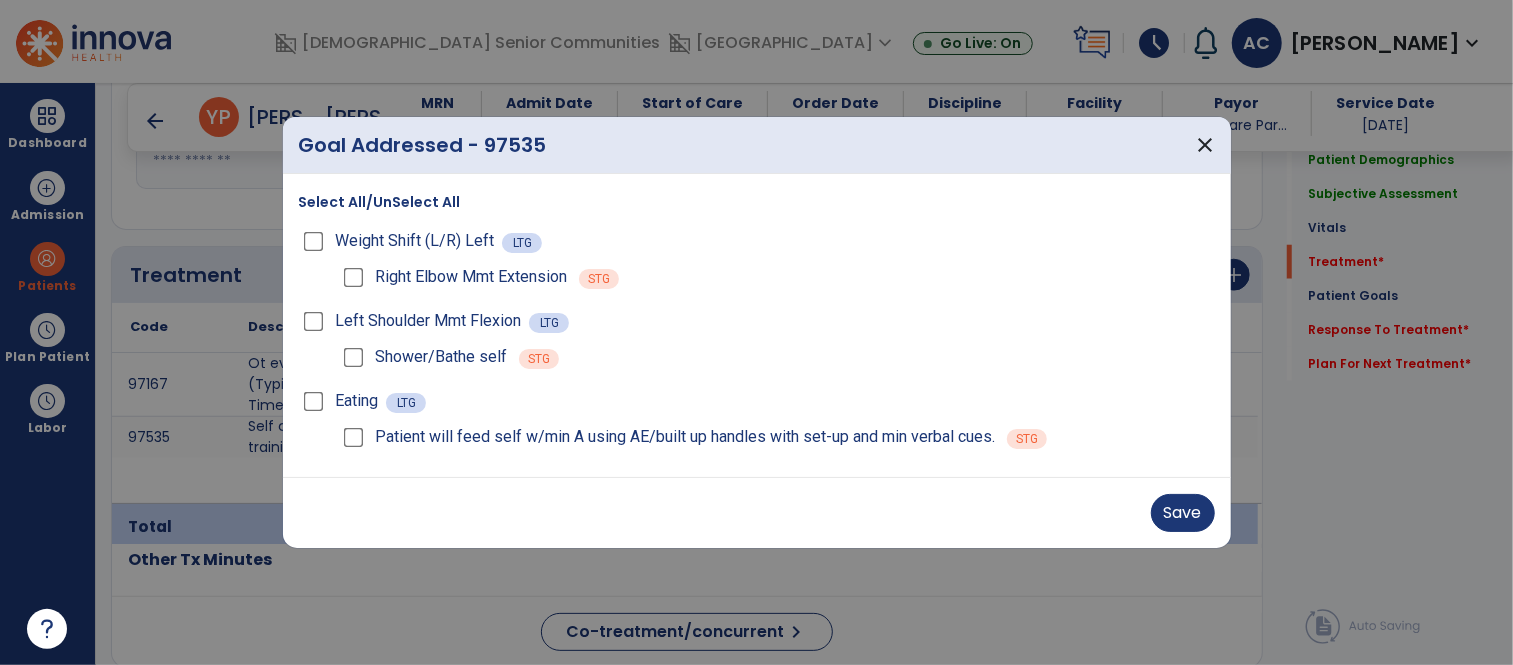 click on "Select All/UnSelect All" at bounding box center (380, 202) 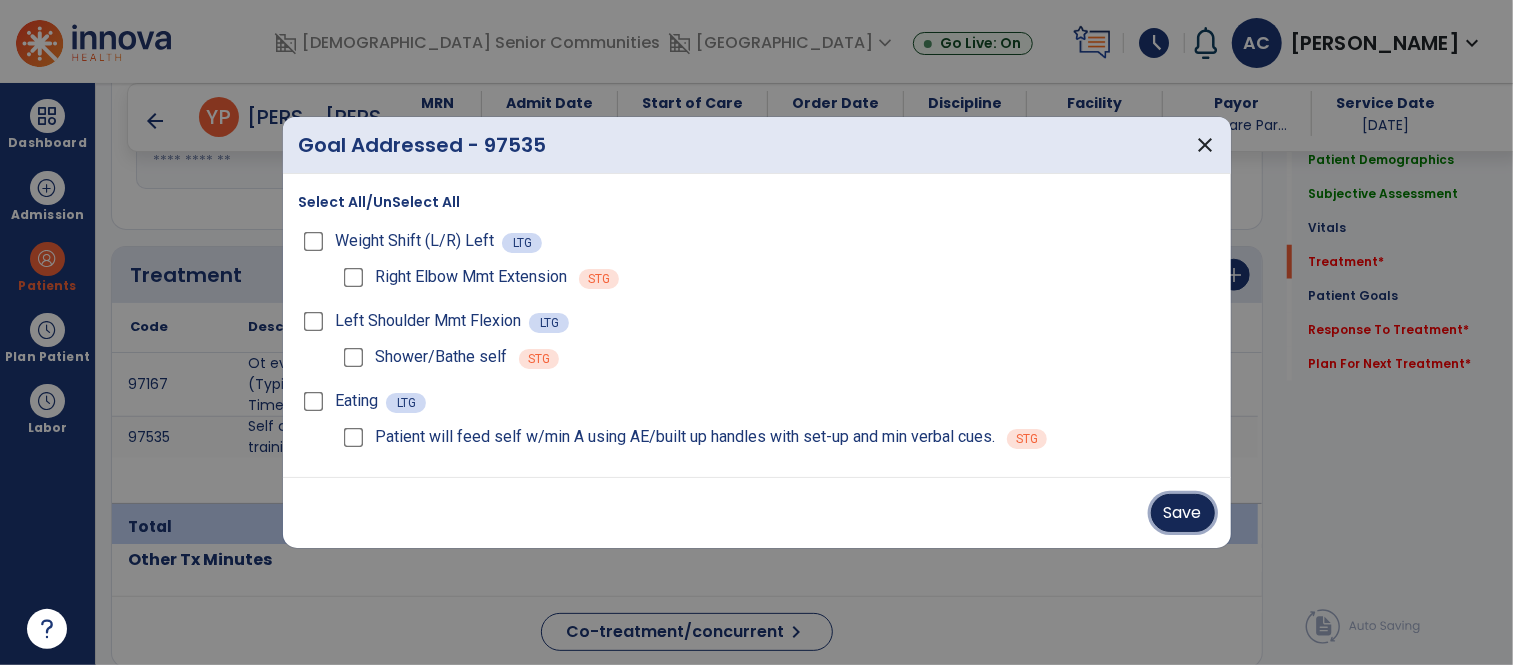 click on "Save" at bounding box center (1183, 513) 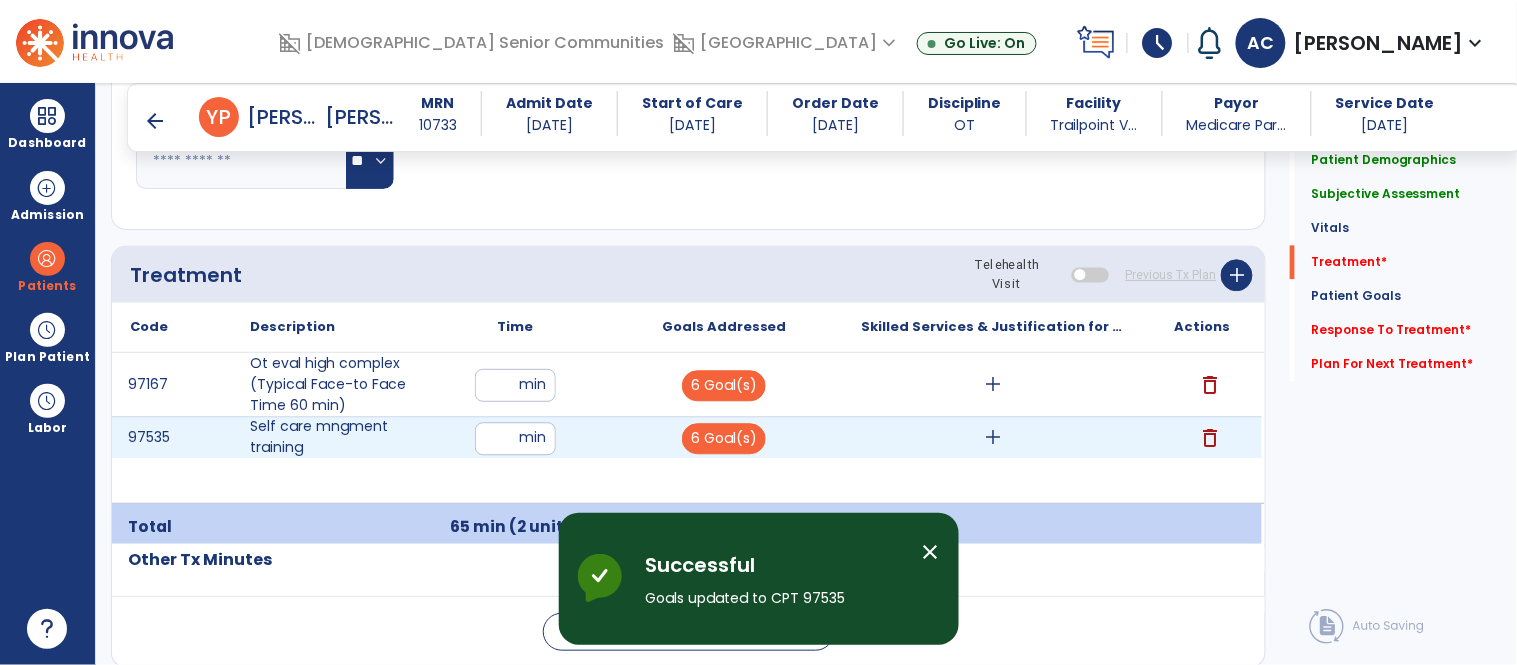 click on "add" at bounding box center [993, 437] 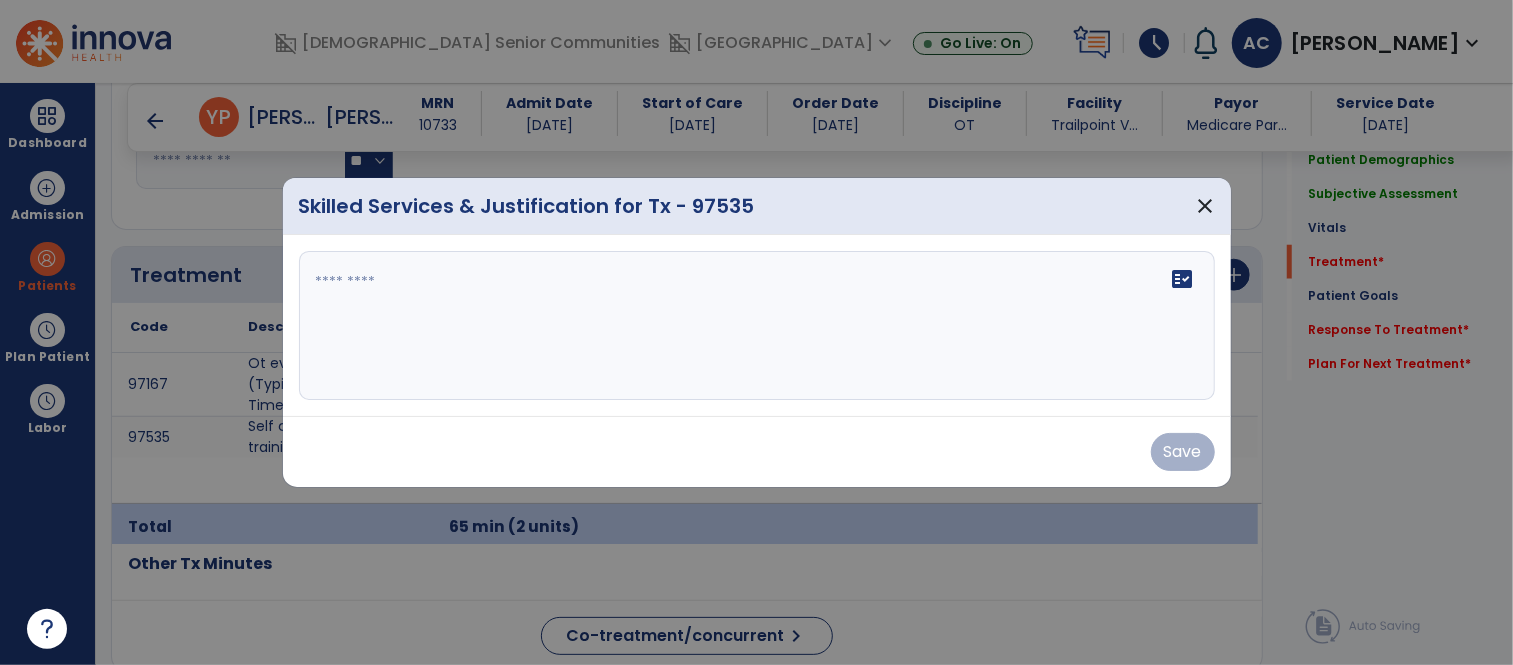 scroll, scrollTop: 1113, scrollLeft: 0, axis: vertical 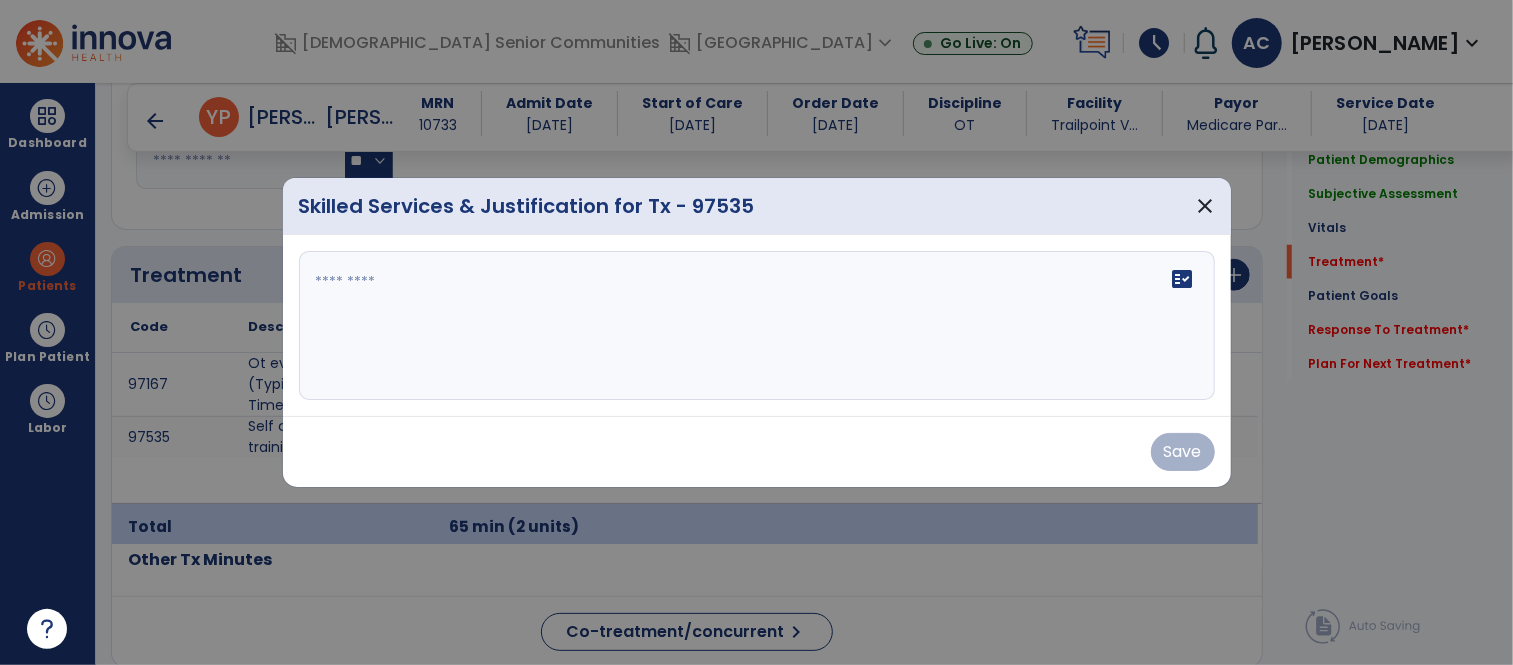 click at bounding box center (757, 326) 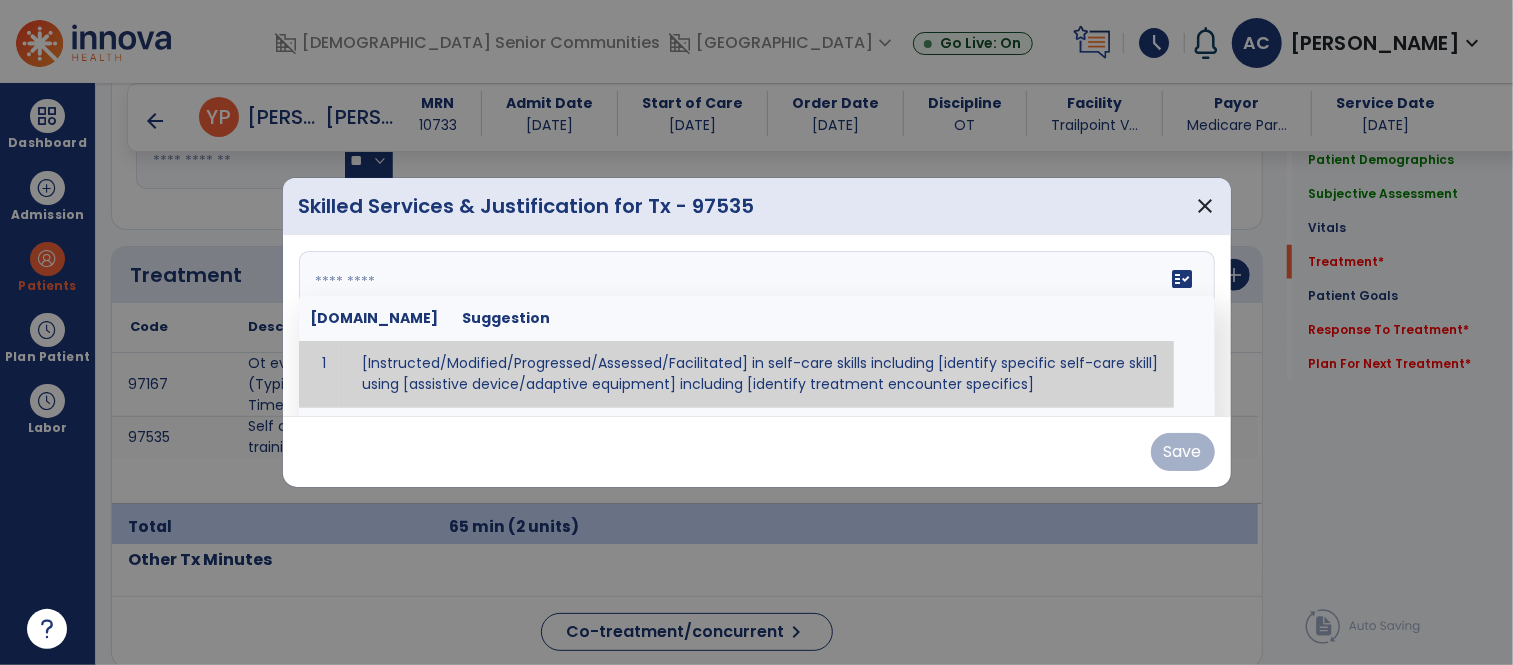 click at bounding box center [754, 326] 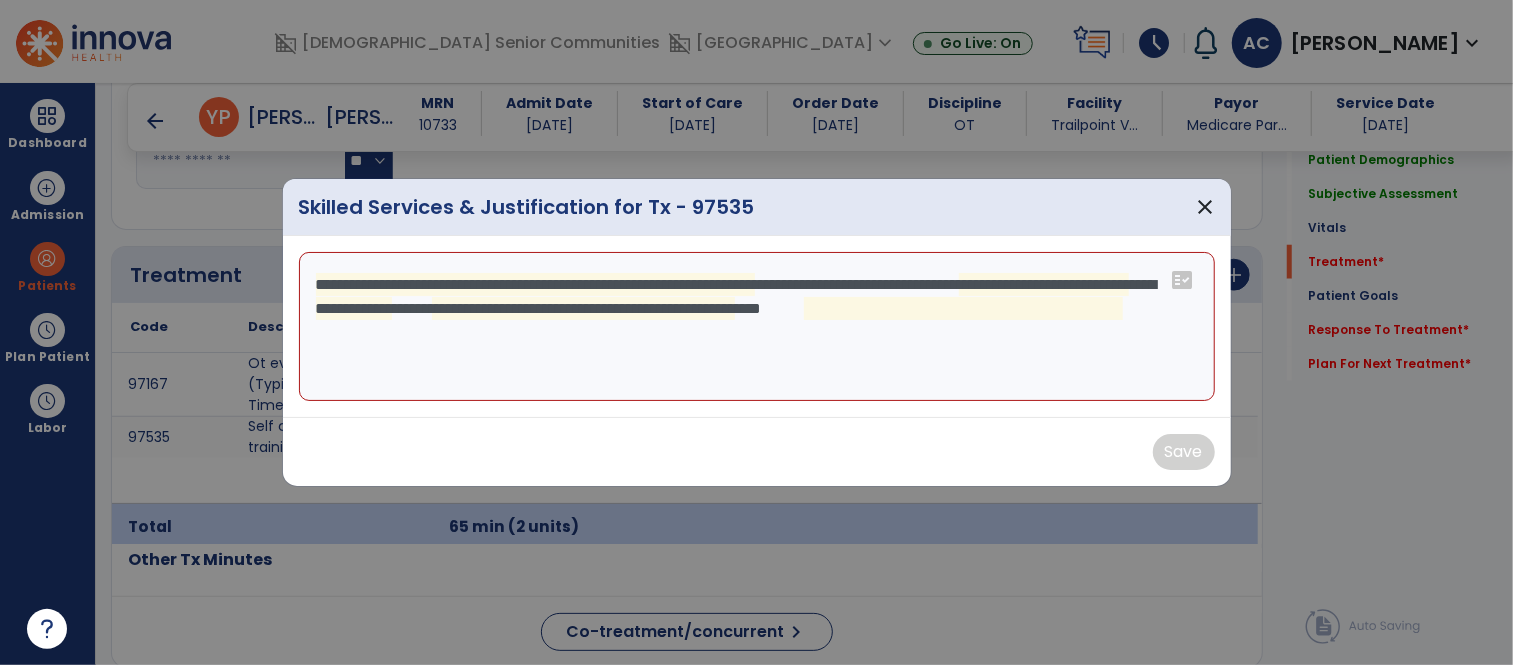 click on "**********" at bounding box center [757, 327] 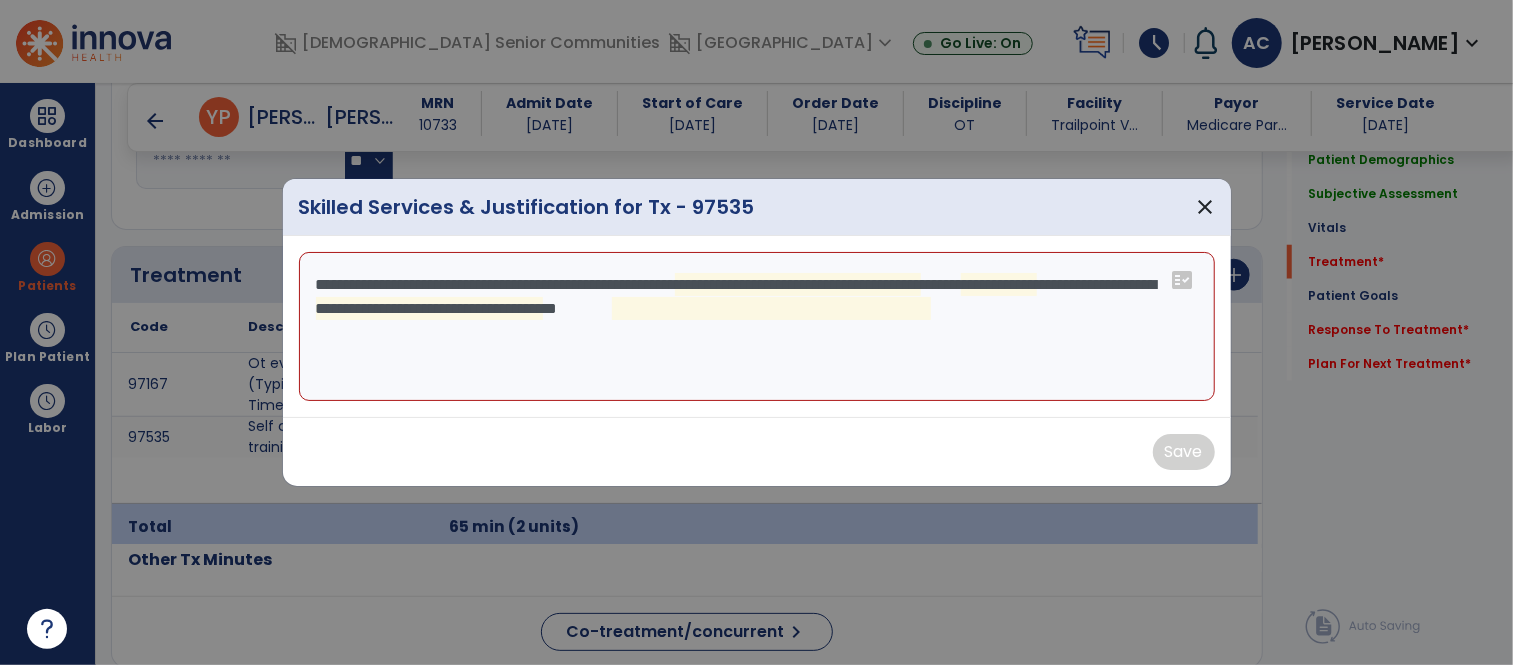 click on "**********" at bounding box center (757, 327) 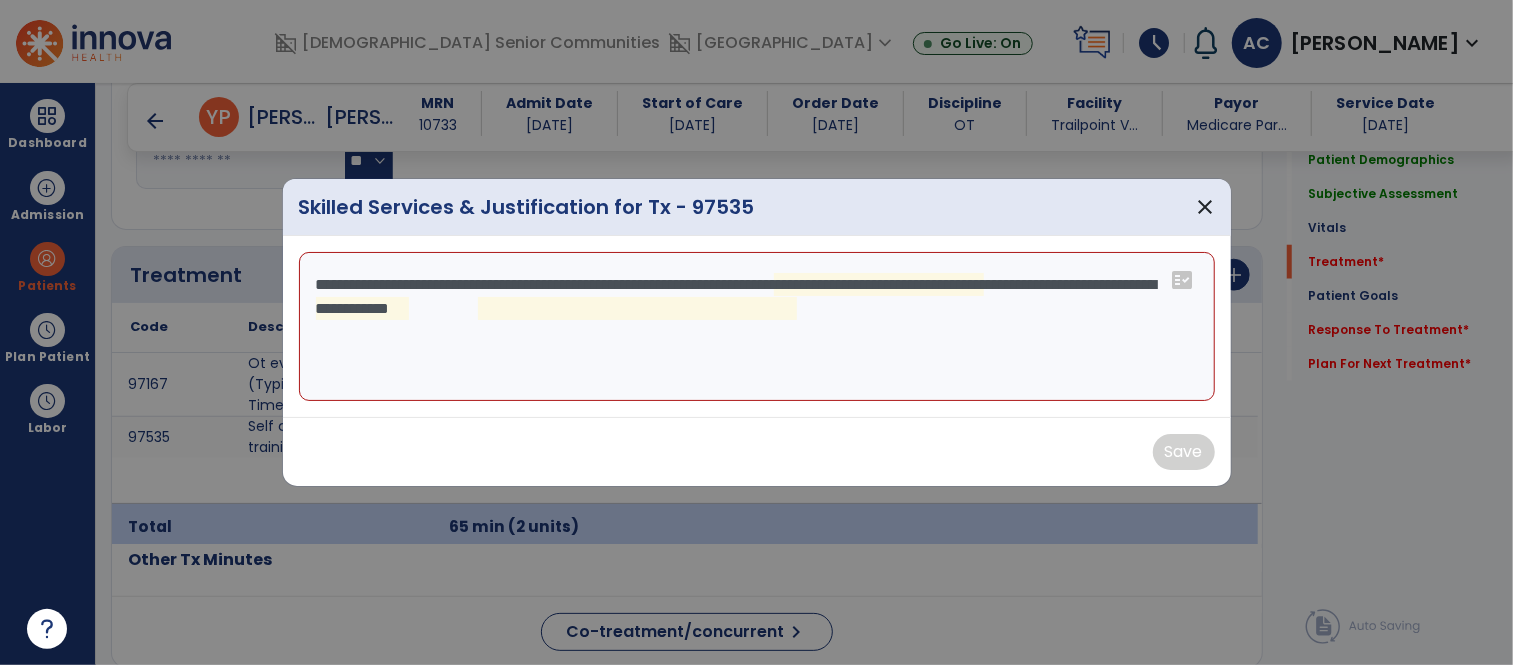 click on "**********" at bounding box center (757, 327) 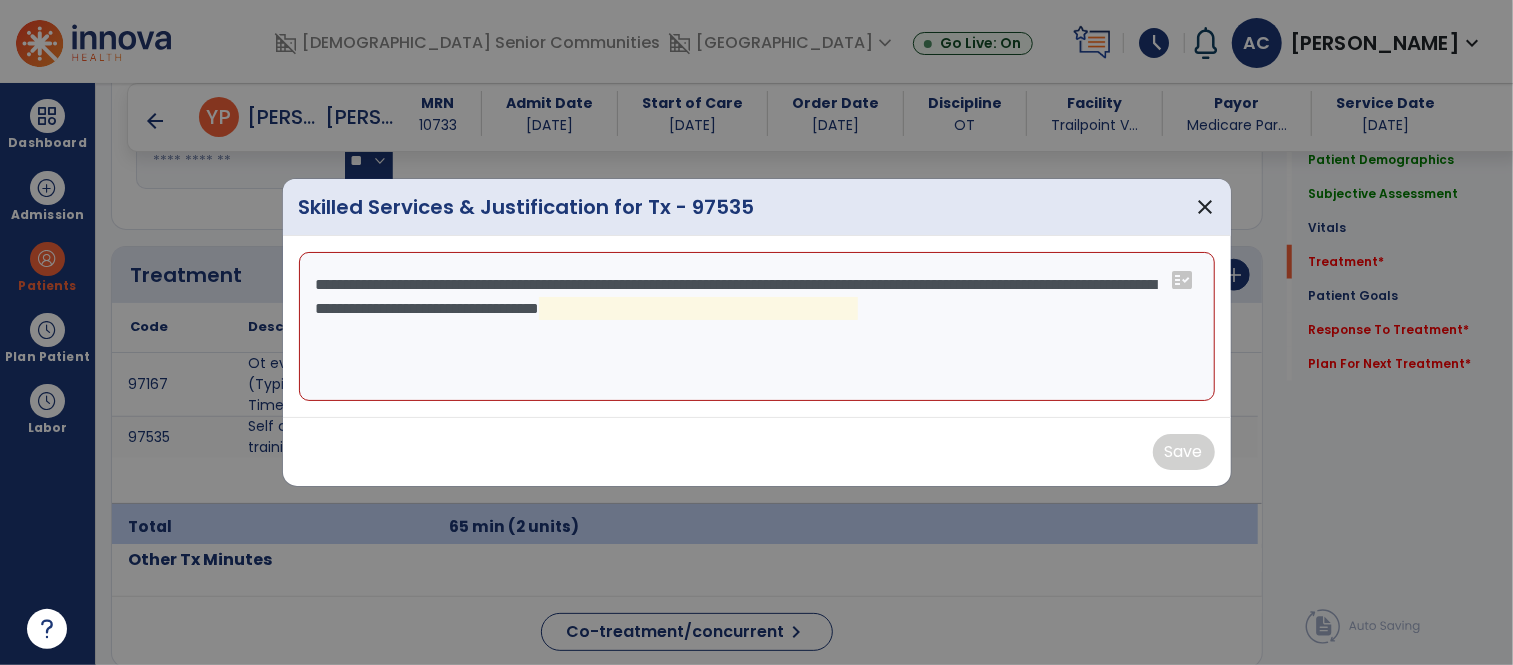 click on "**********" at bounding box center (757, 327) 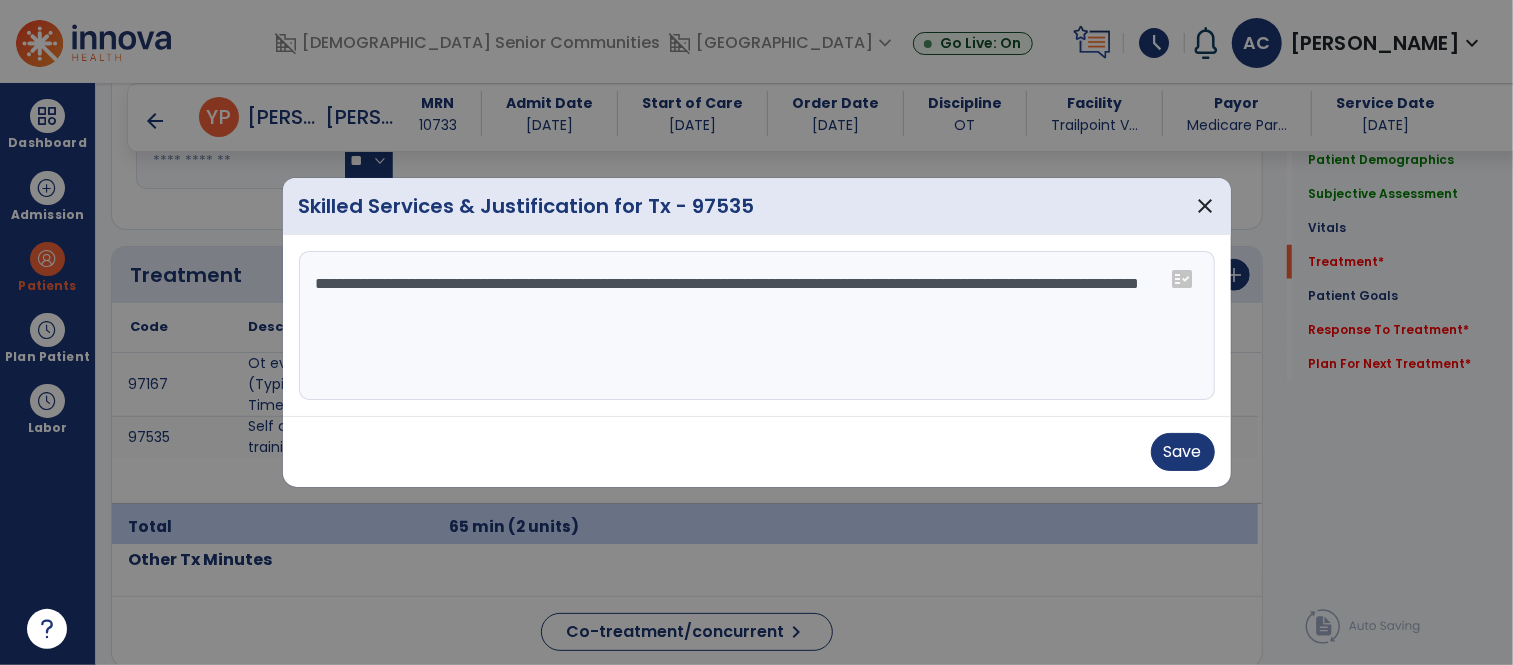 click on "**********" at bounding box center [757, 326] 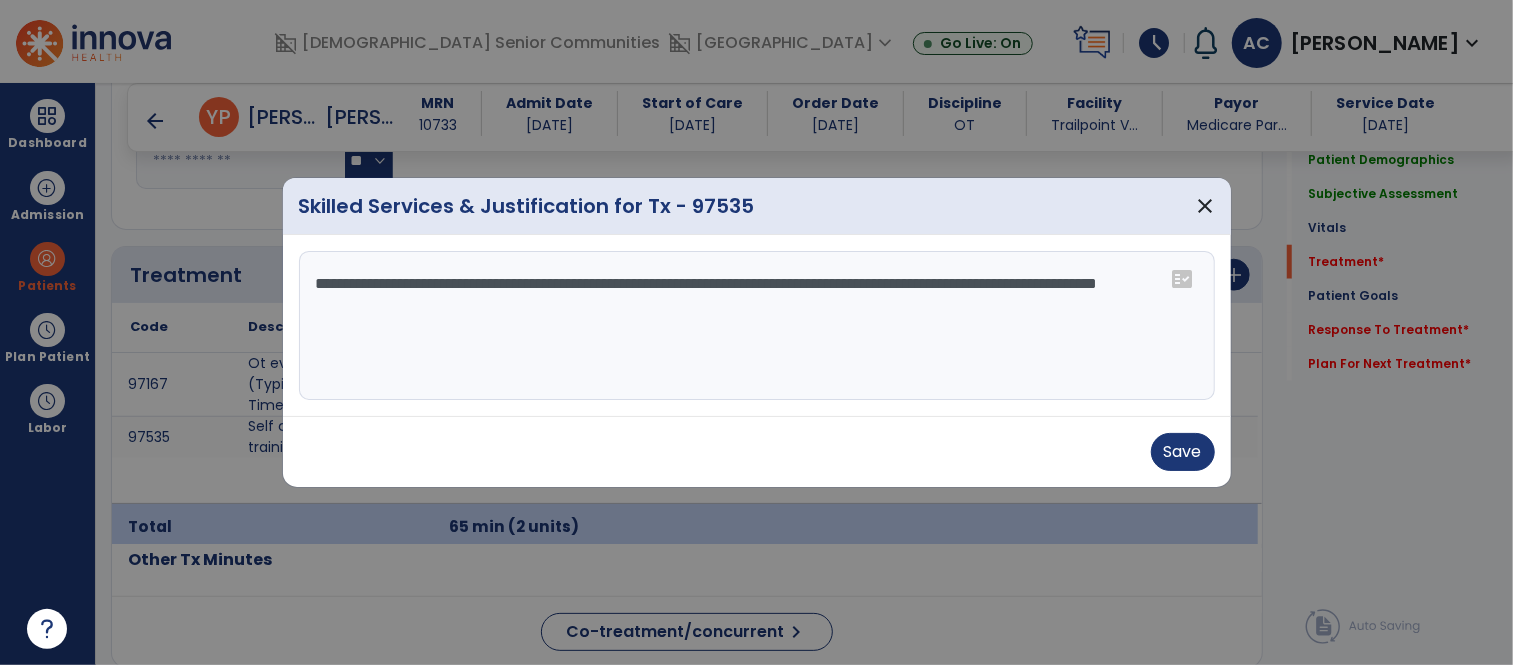 click on "**********" at bounding box center (757, 326) 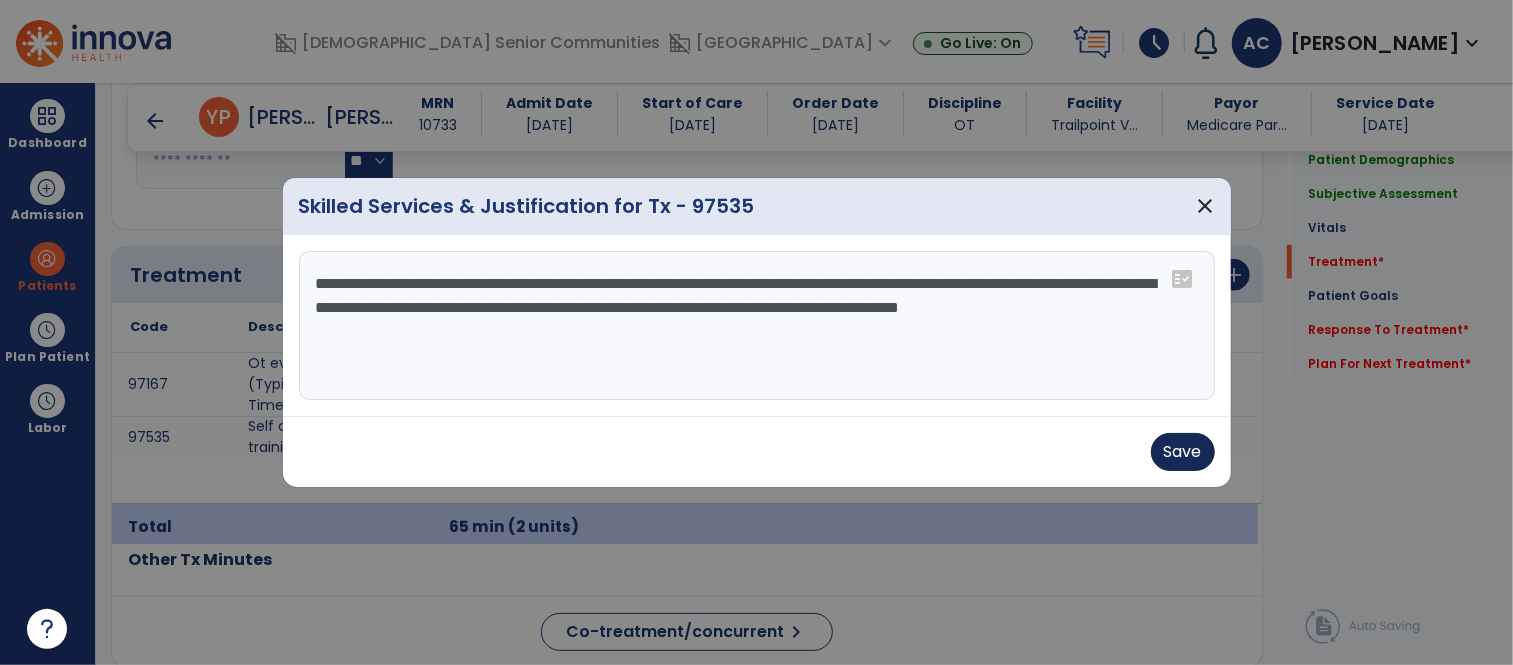 type on "**********" 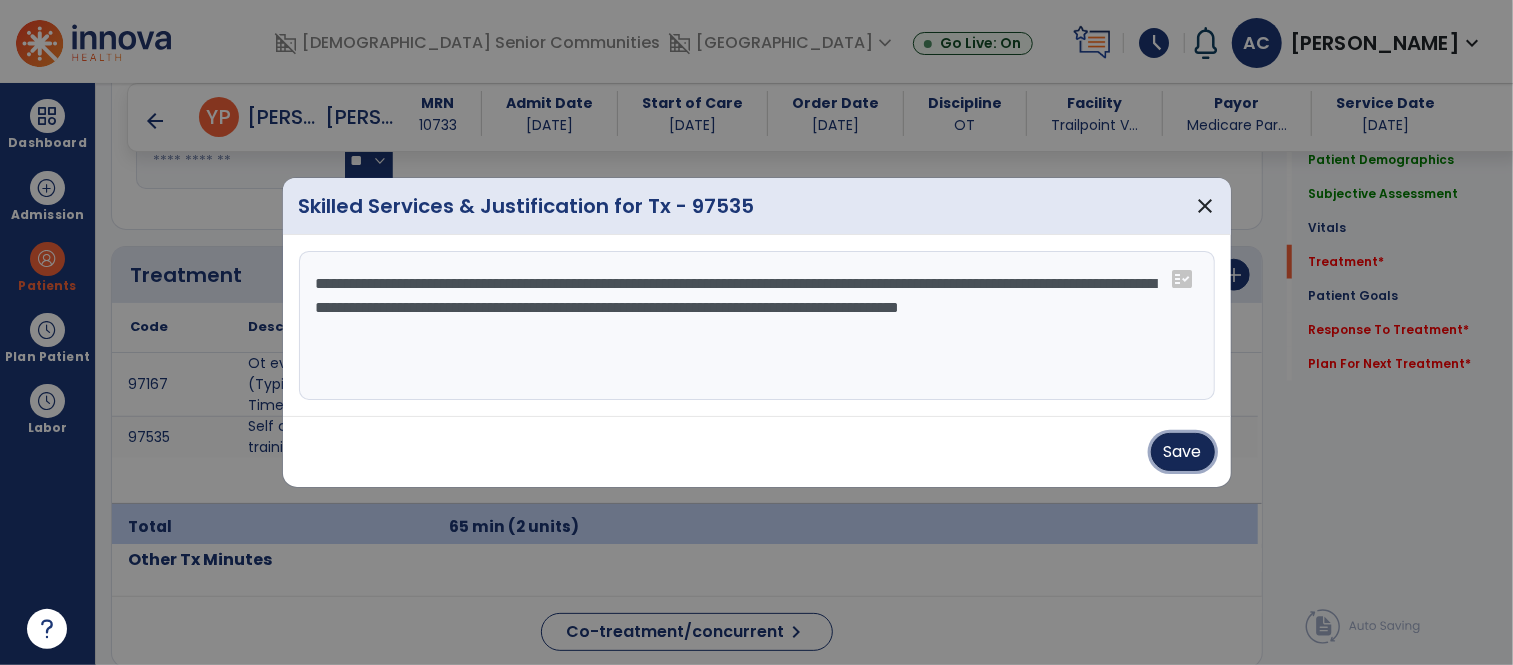 click on "Save" at bounding box center (1183, 452) 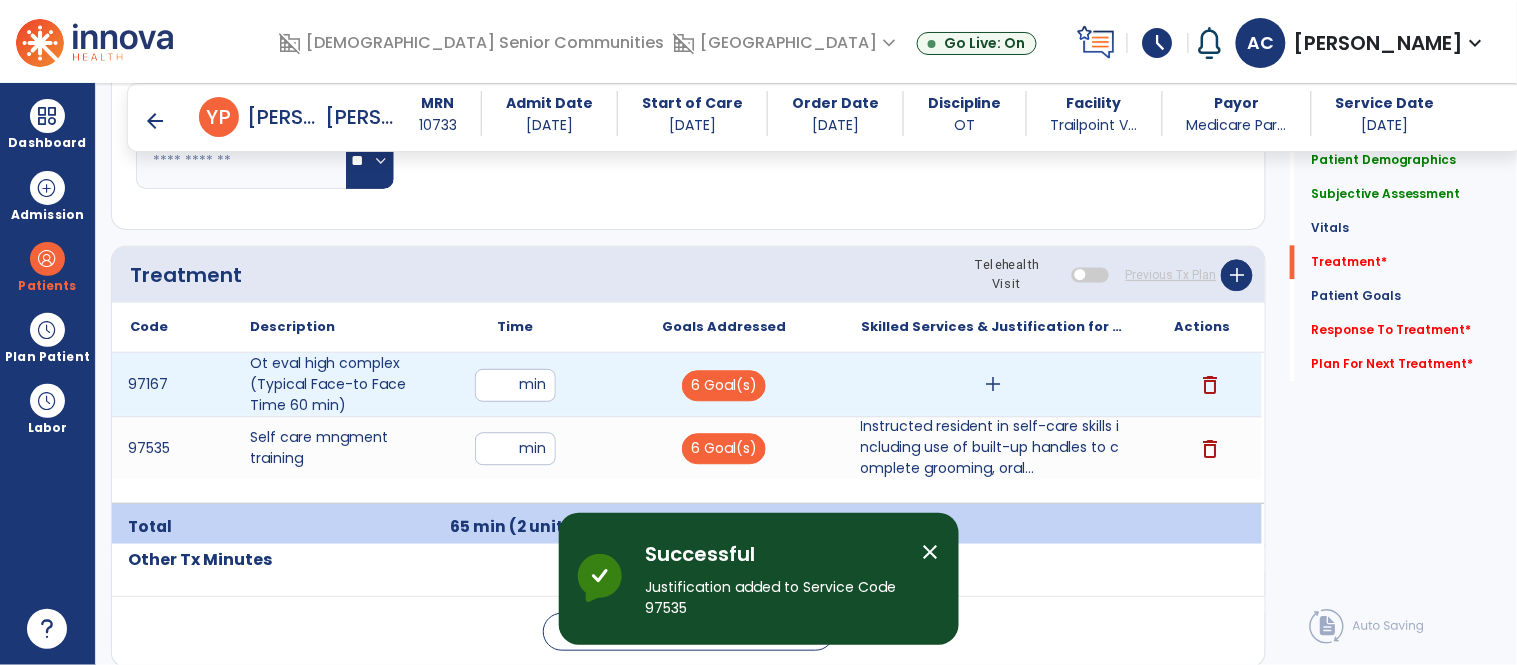 click on "add" at bounding box center (993, 384) 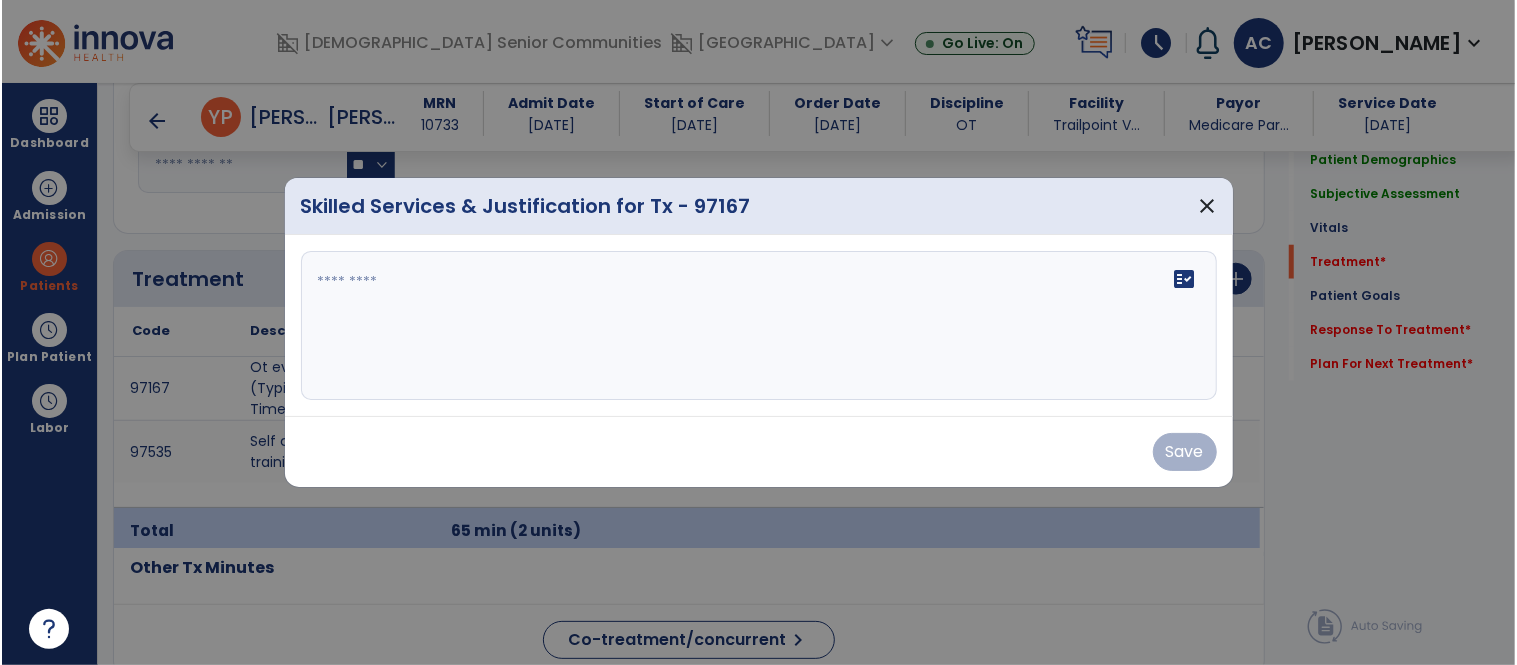 scroll, scrollTop: 1113, scrollLeft: 0, axis: vertical 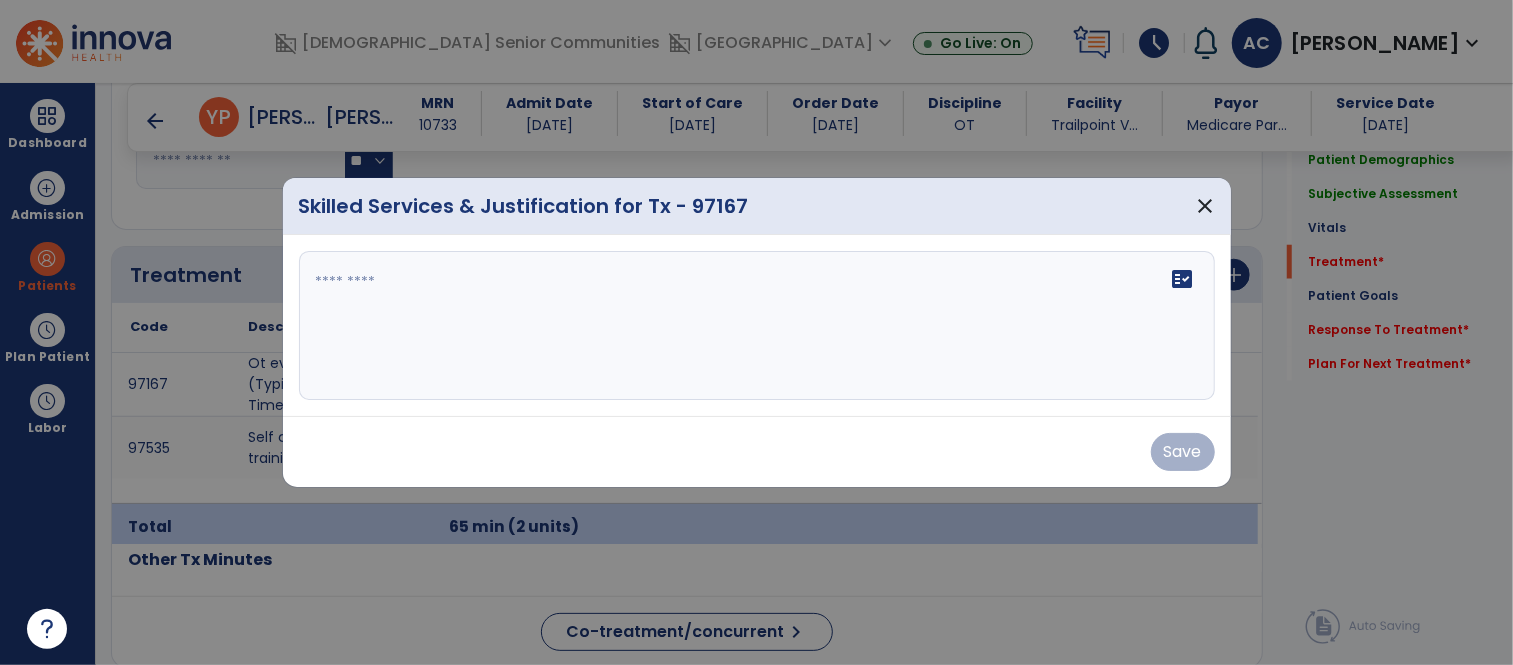 click on "fact_check" at bounding box center (757, 326) 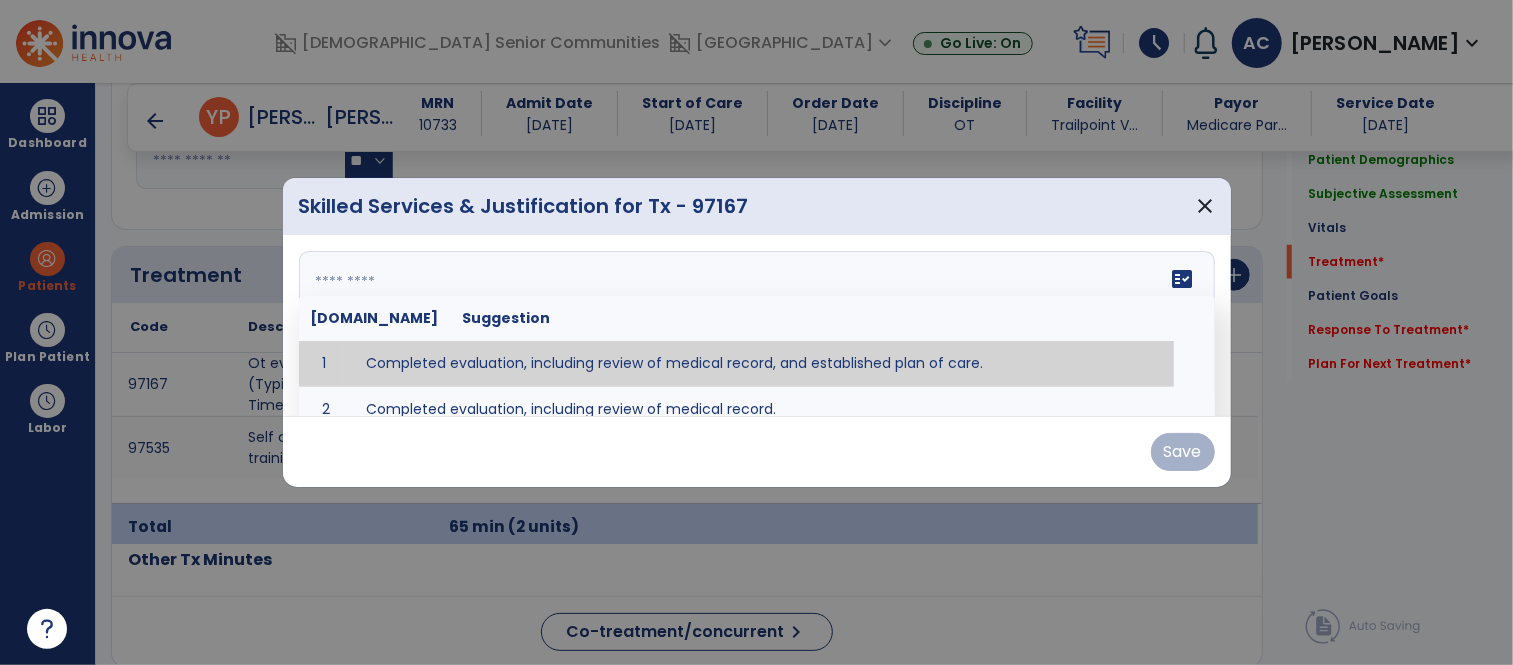 type on "**********" 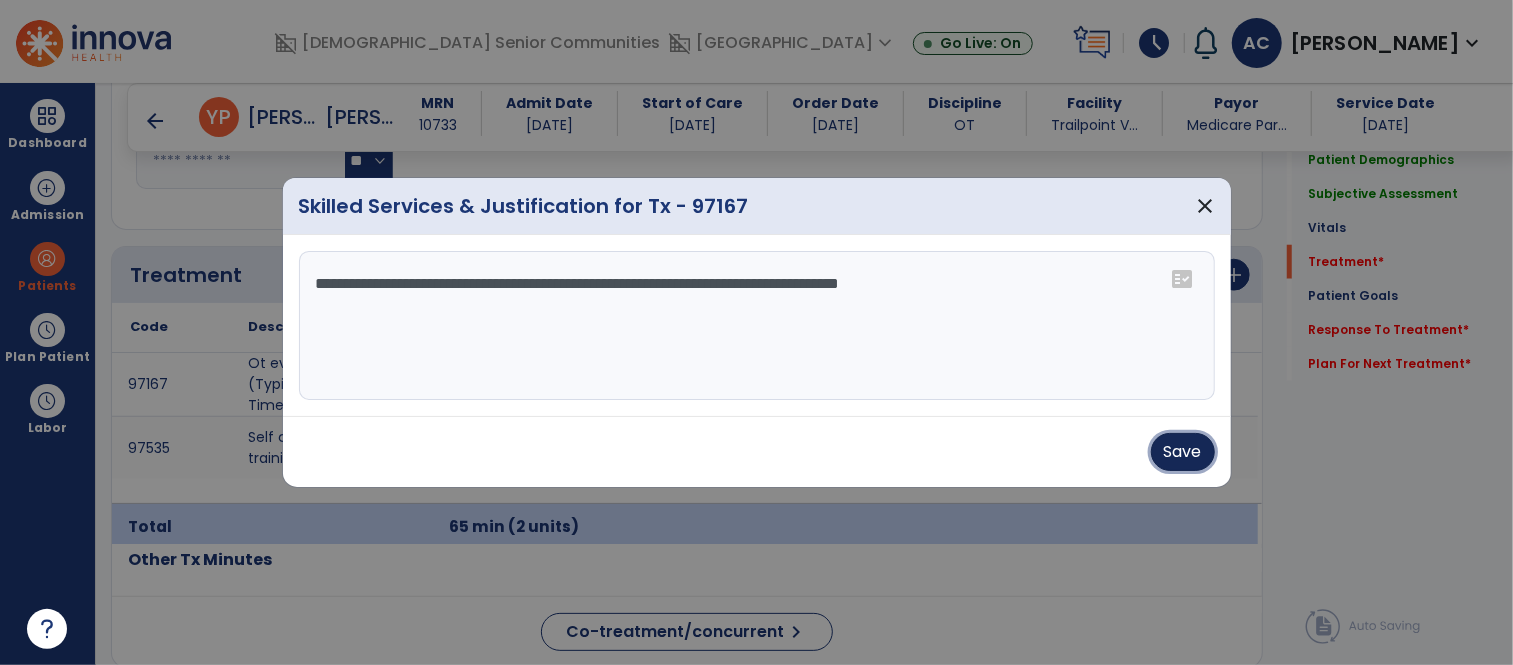 click on "Save" at bounding box center (1183, 452) 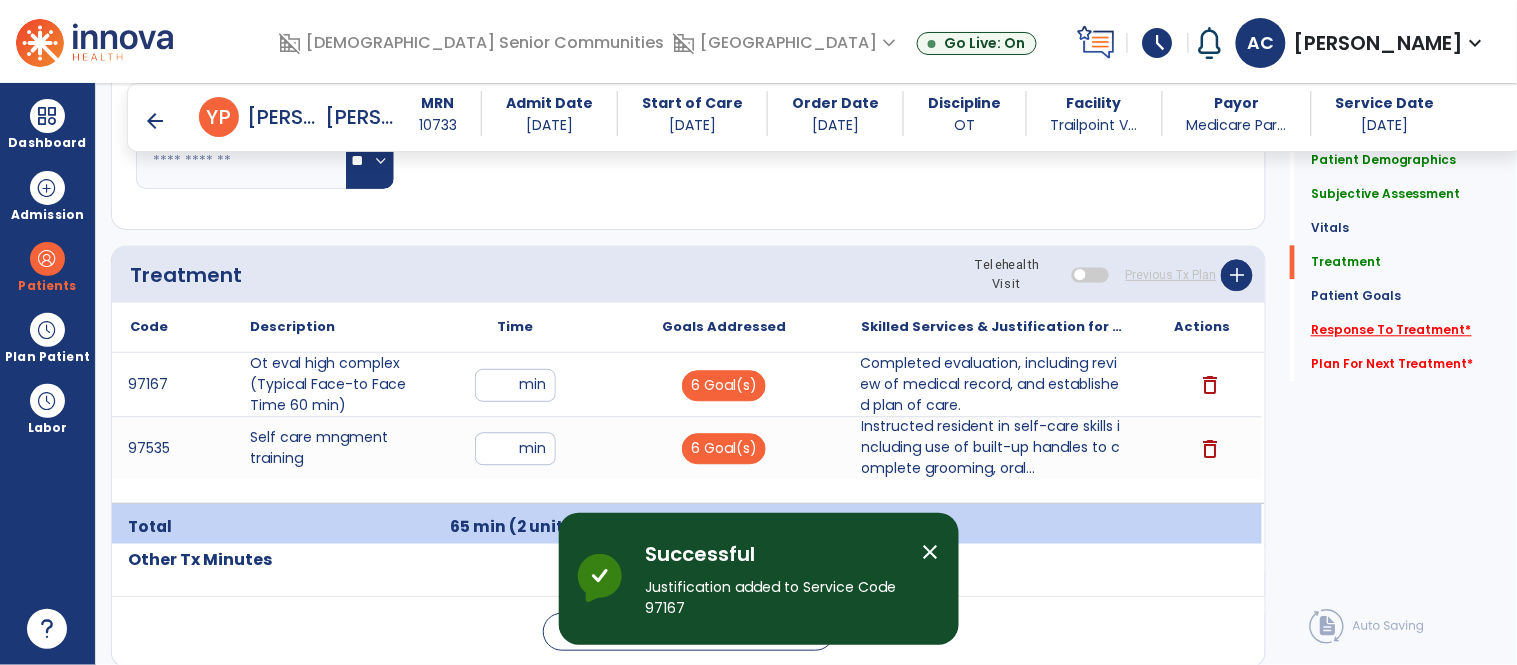 click on "Response To Treatment   *" 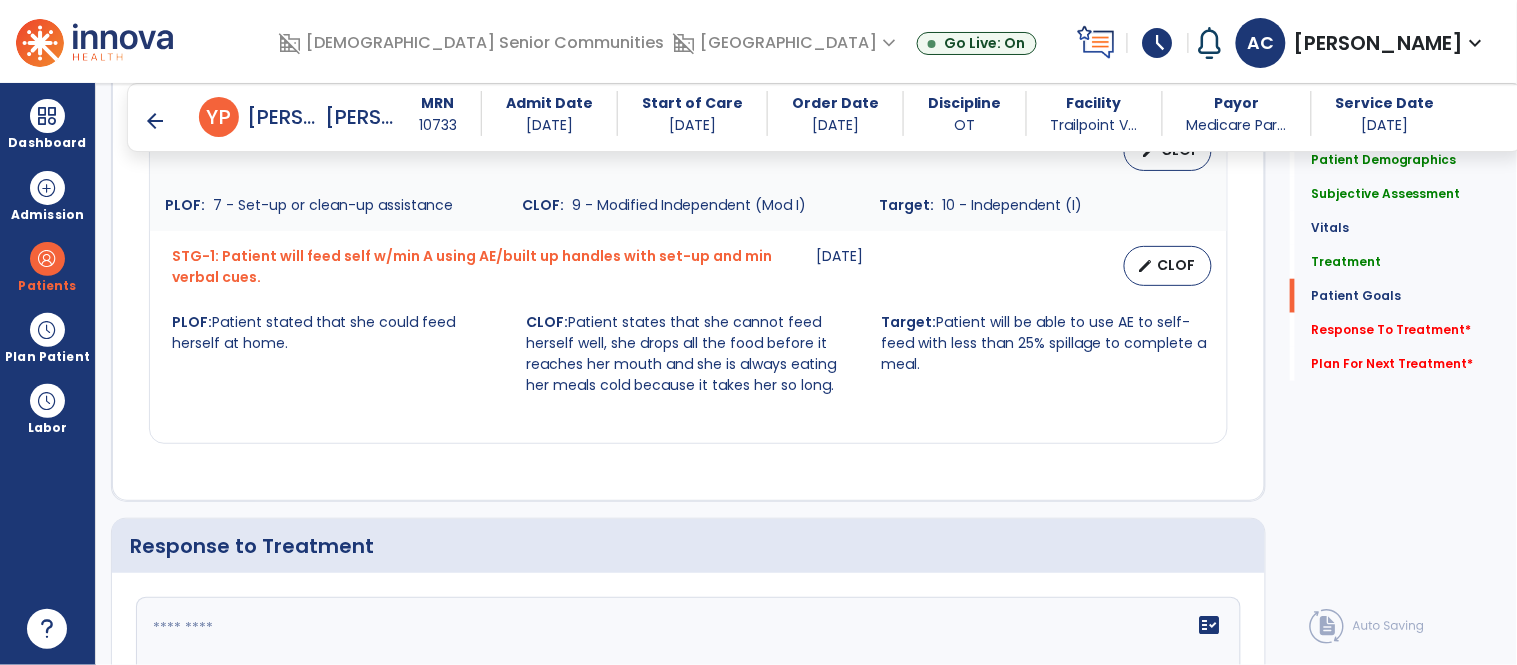 scroll, scrollTop: 2624, scrollLeft: 0, axis: vertical 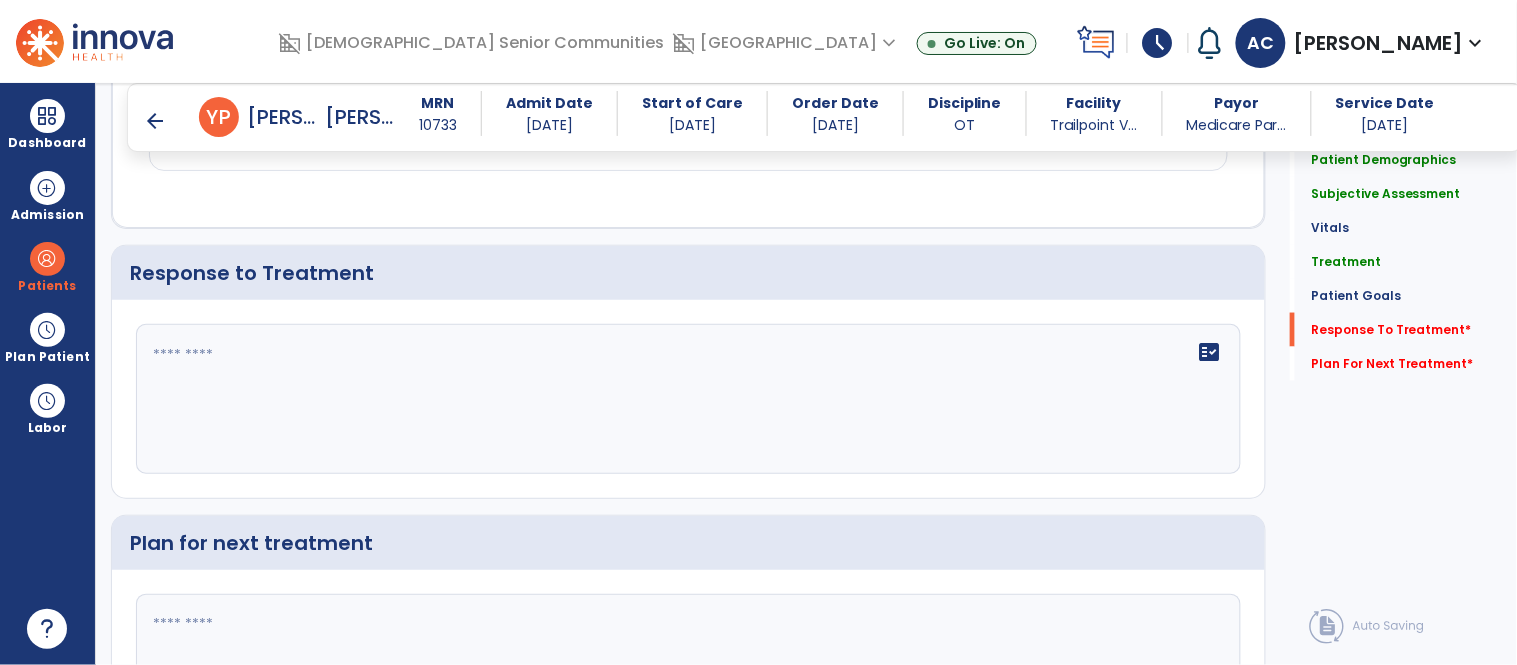 click 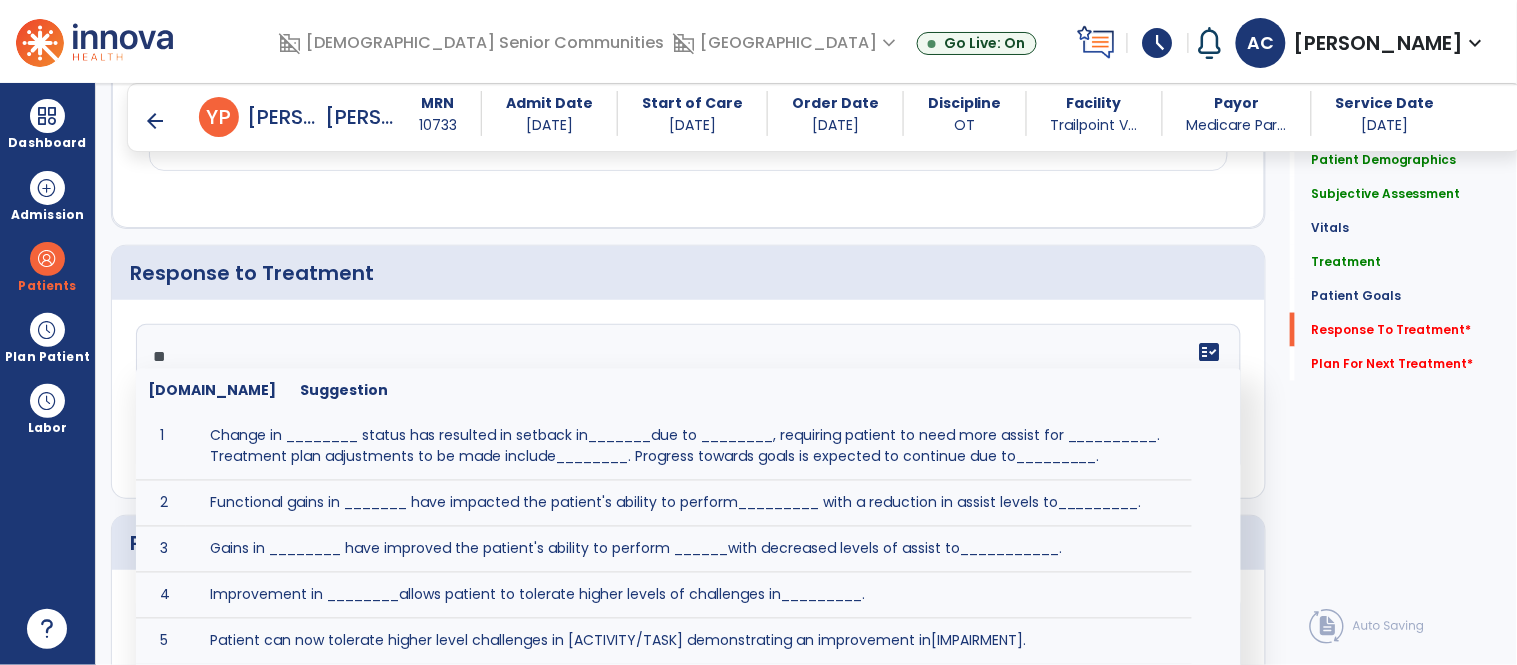 type on "*" 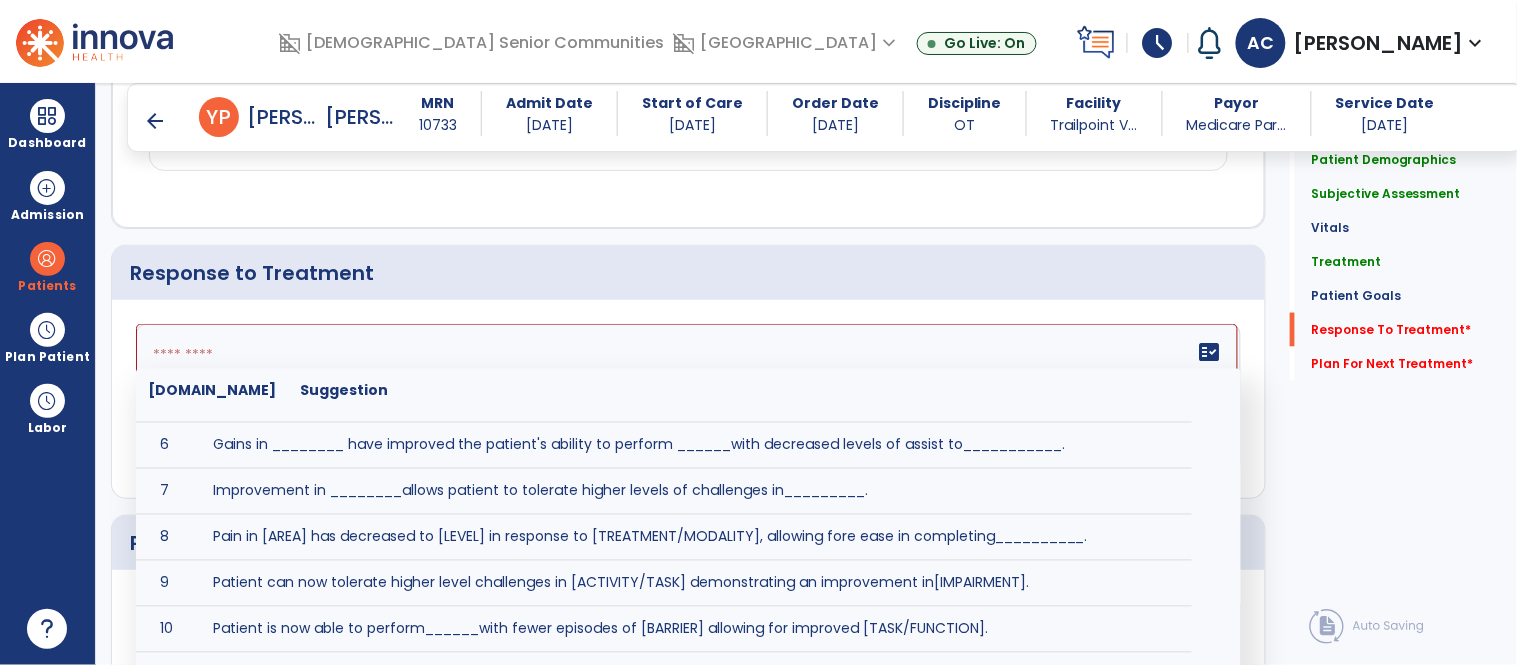 scroll, scrollTop: 252, scrollLeft: 0, axis: vertical 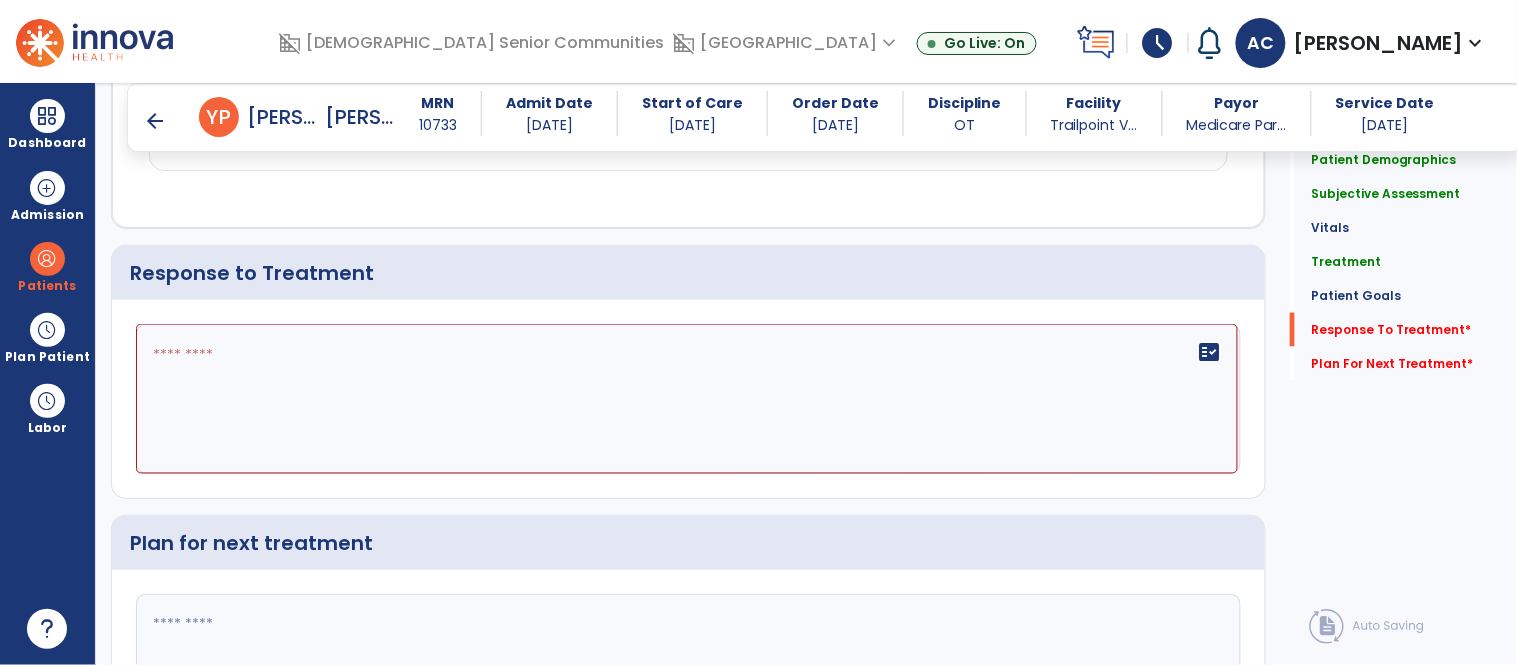 click on "fact_check" 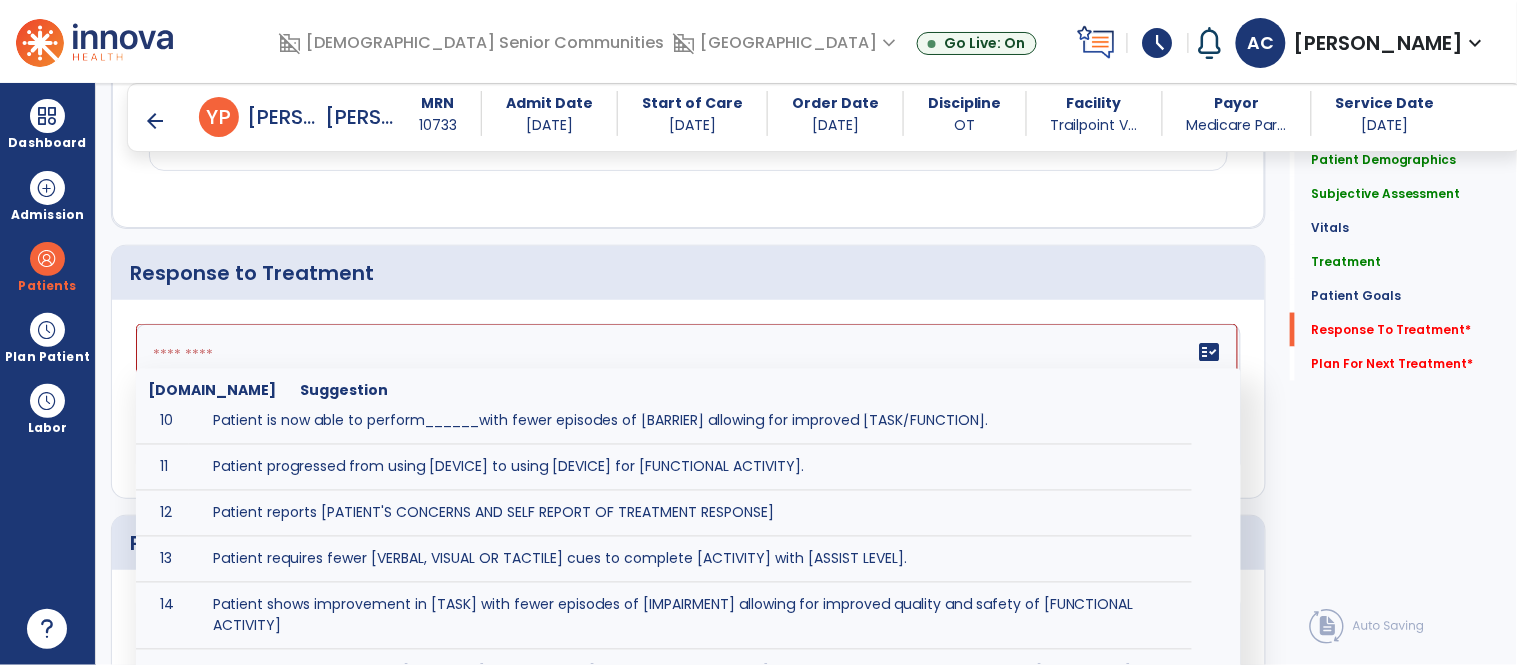 scroll, scrollTop: 460, scrollLeft: 0, axis: vertical 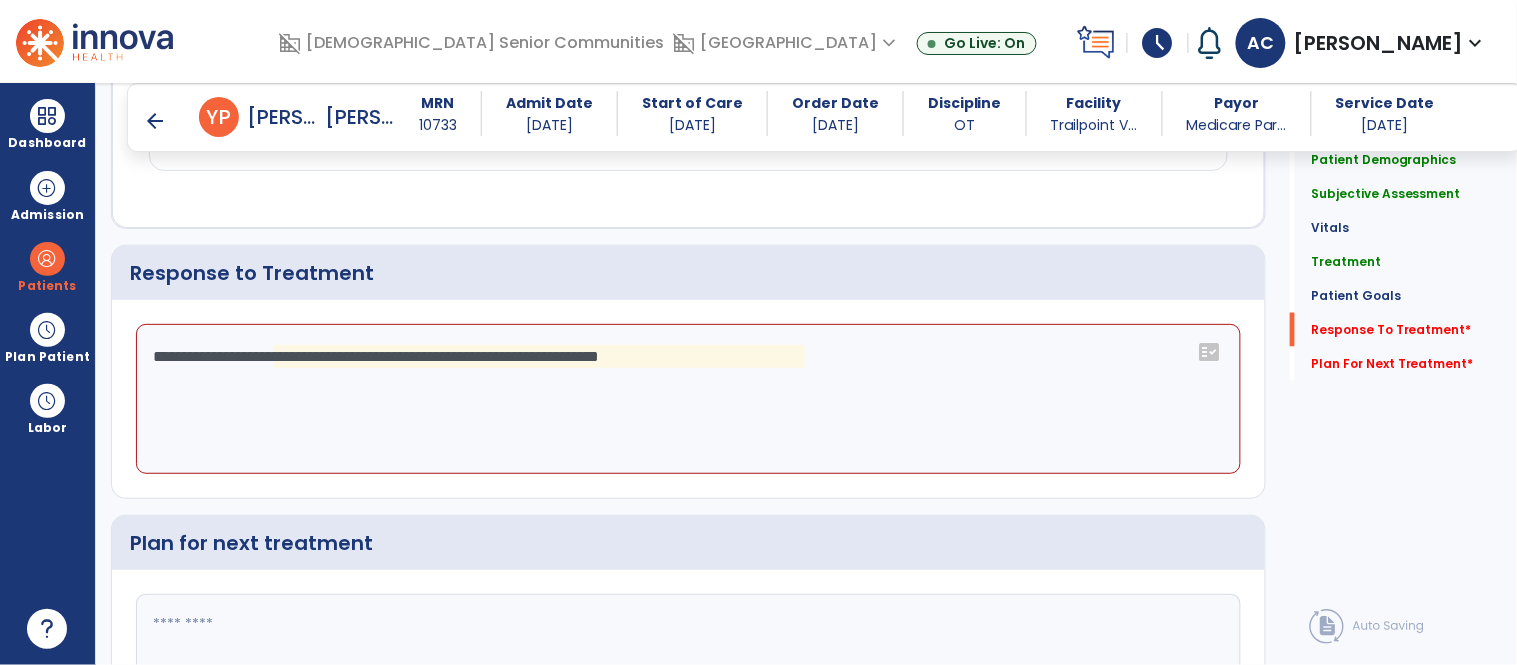 click on "**********" 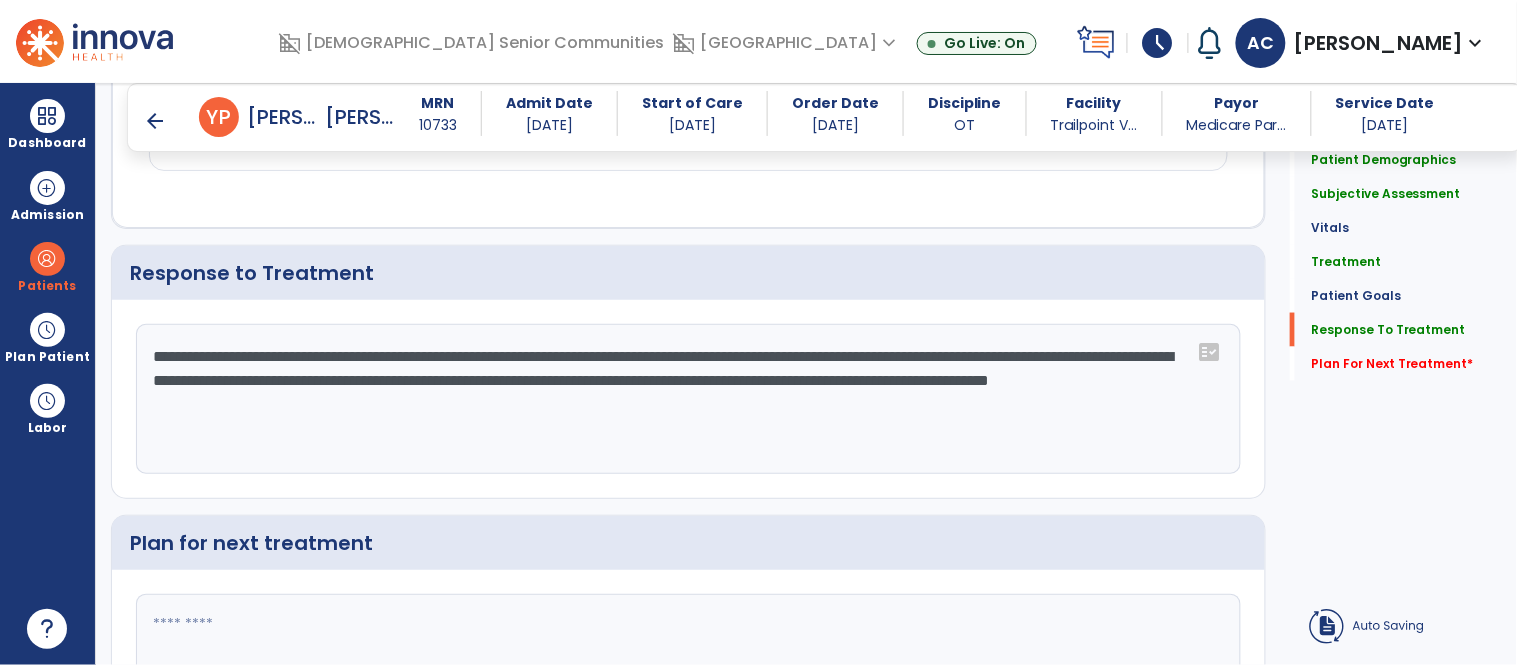 type on "**********" 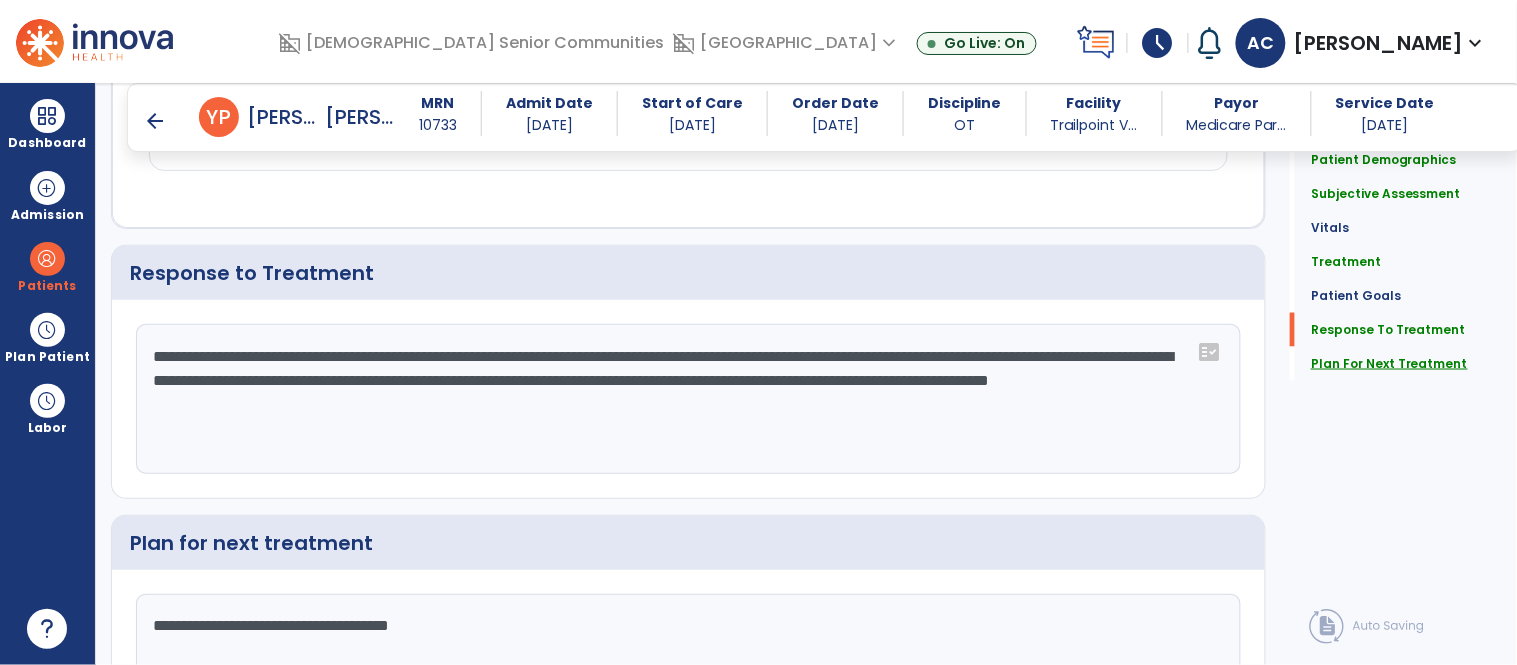 type on "**********" 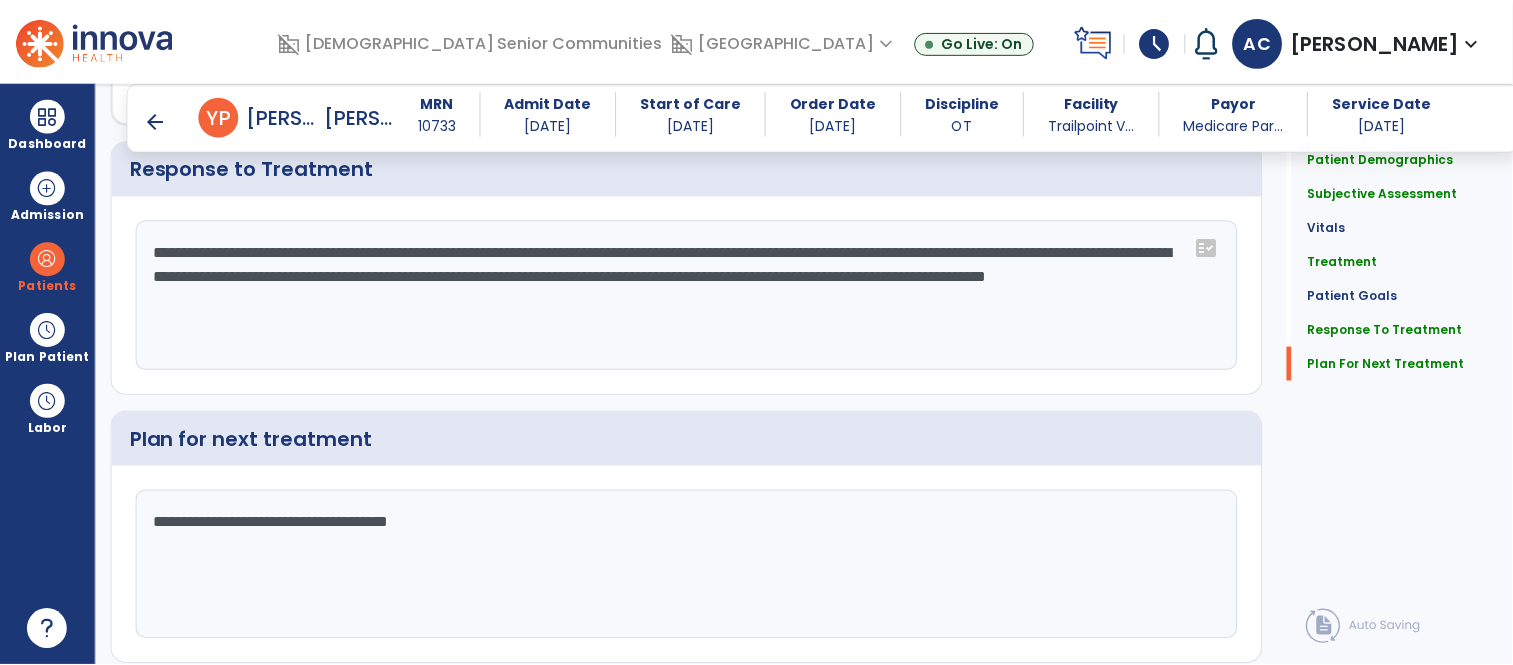 scroll, scrollTop: 2796, scrollLeft: 0, axis: vertical 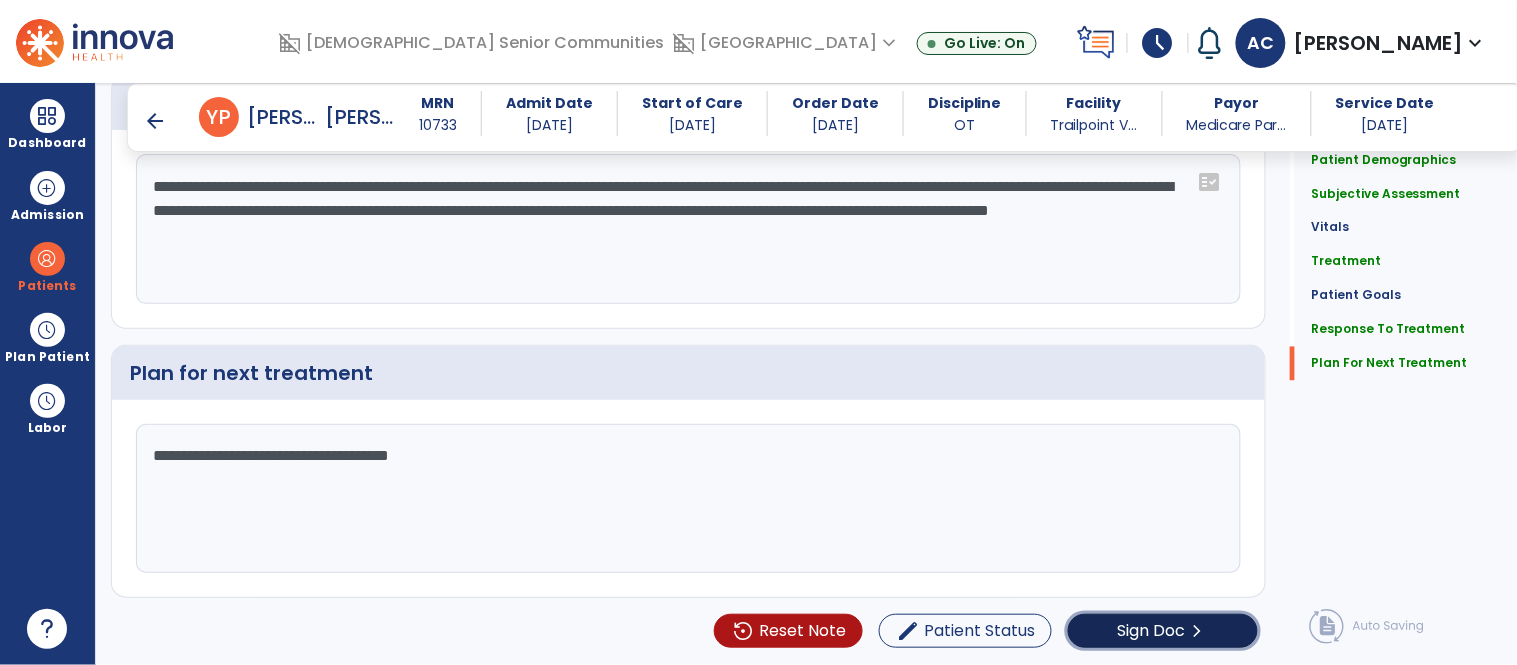 click on "Sign Doc  chevron_right" 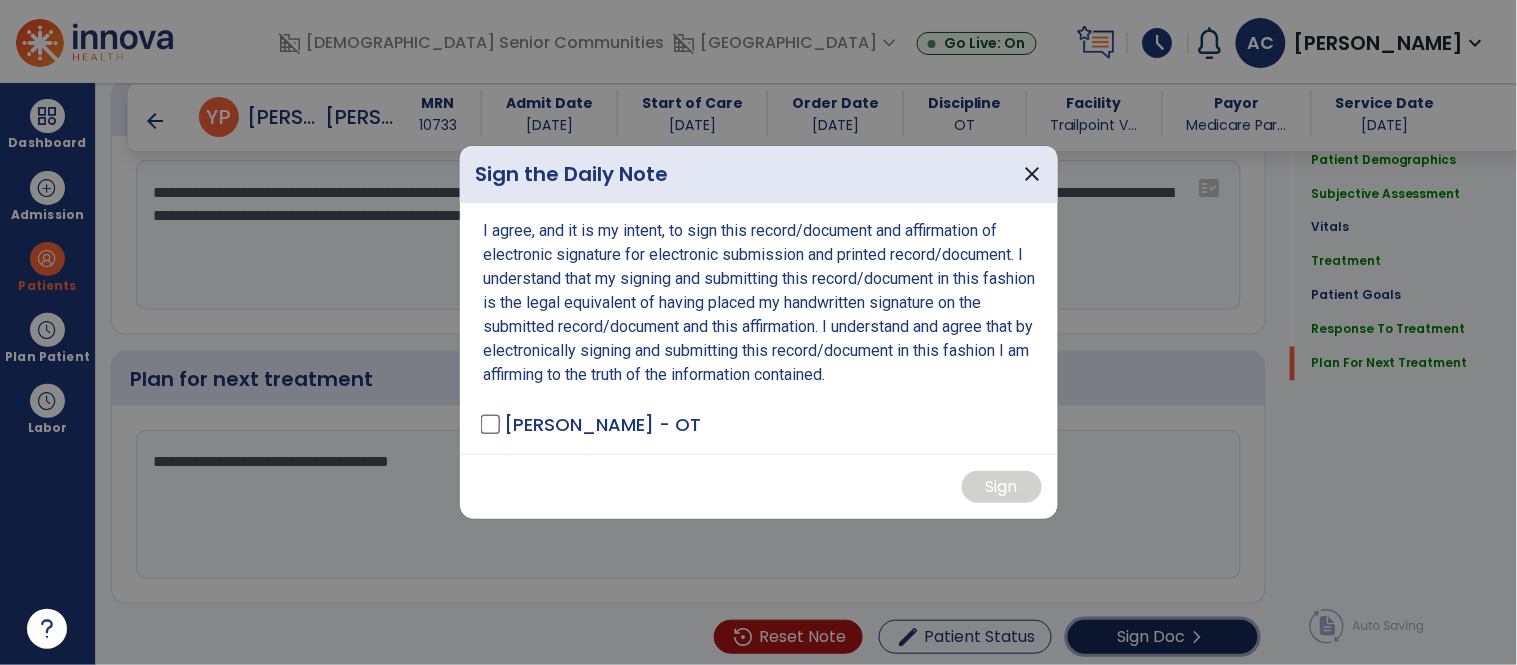 scroll, scrollTop: 2796, scrollLeft: 0, axis: vertical 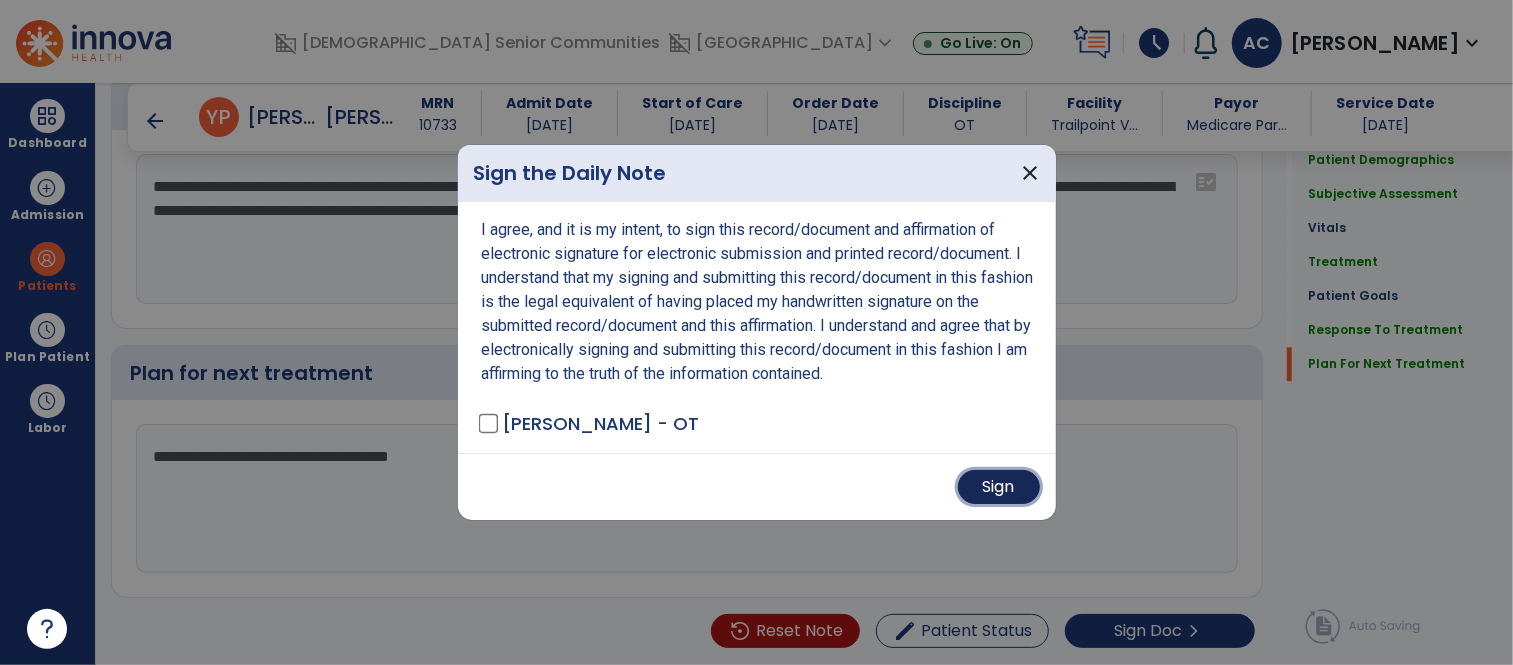 click on "Sign" at bounding box center (999, 487) 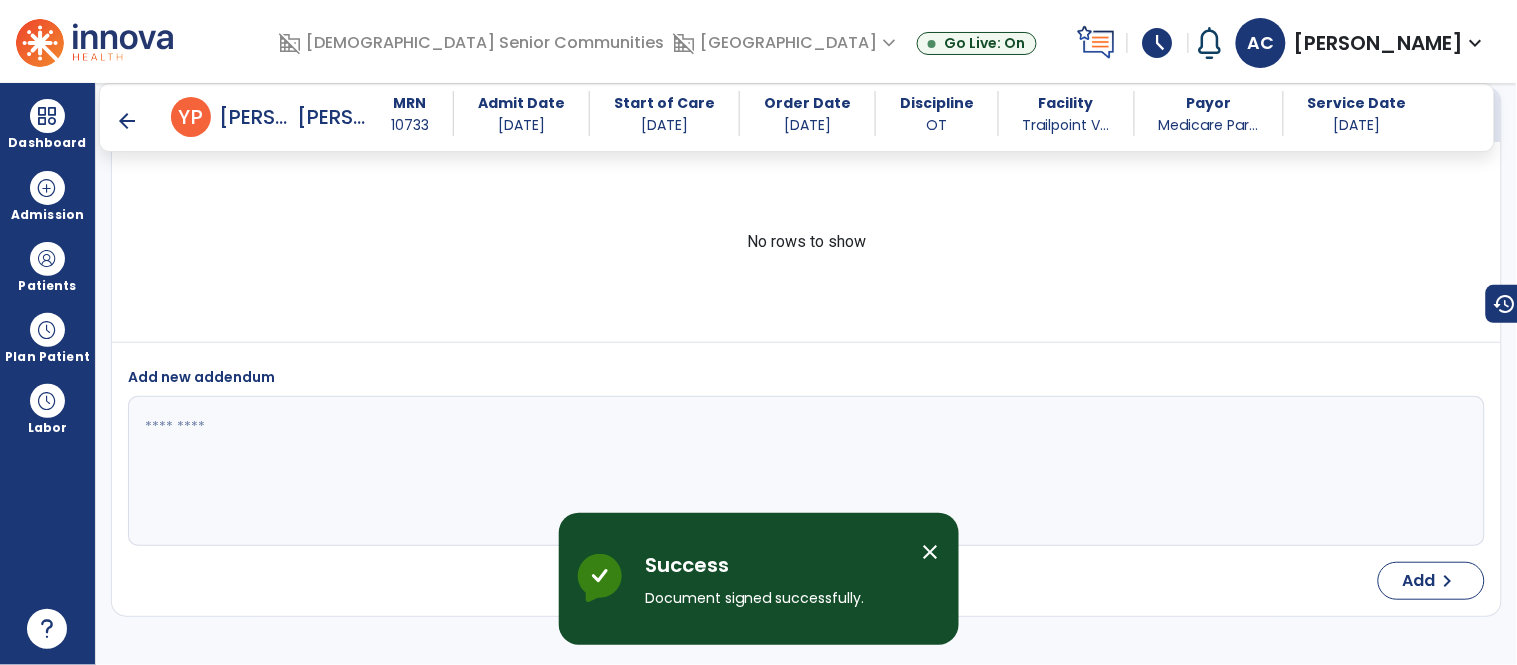 scroll, scrollTop: 4248, scrollLeft: 0, axis: vertical 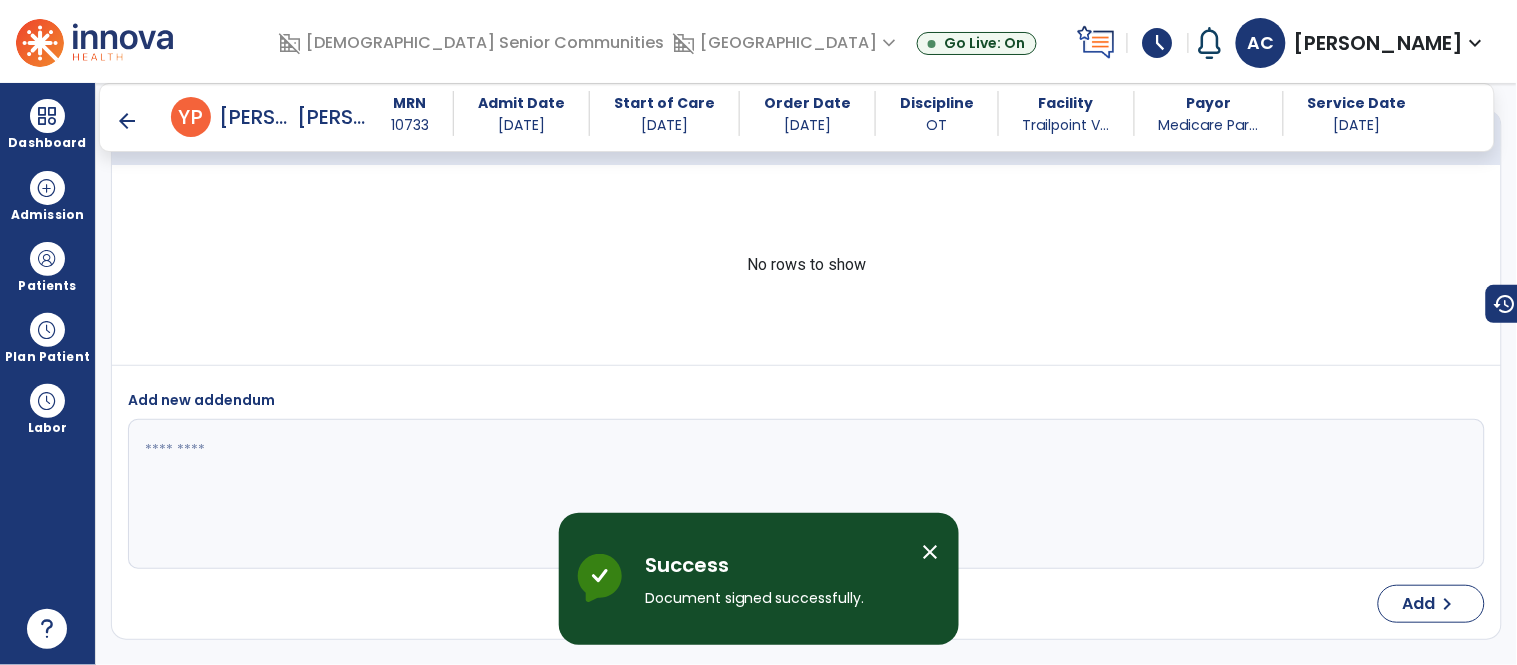 click on "arrow_back" at bounding box center (127, 121) 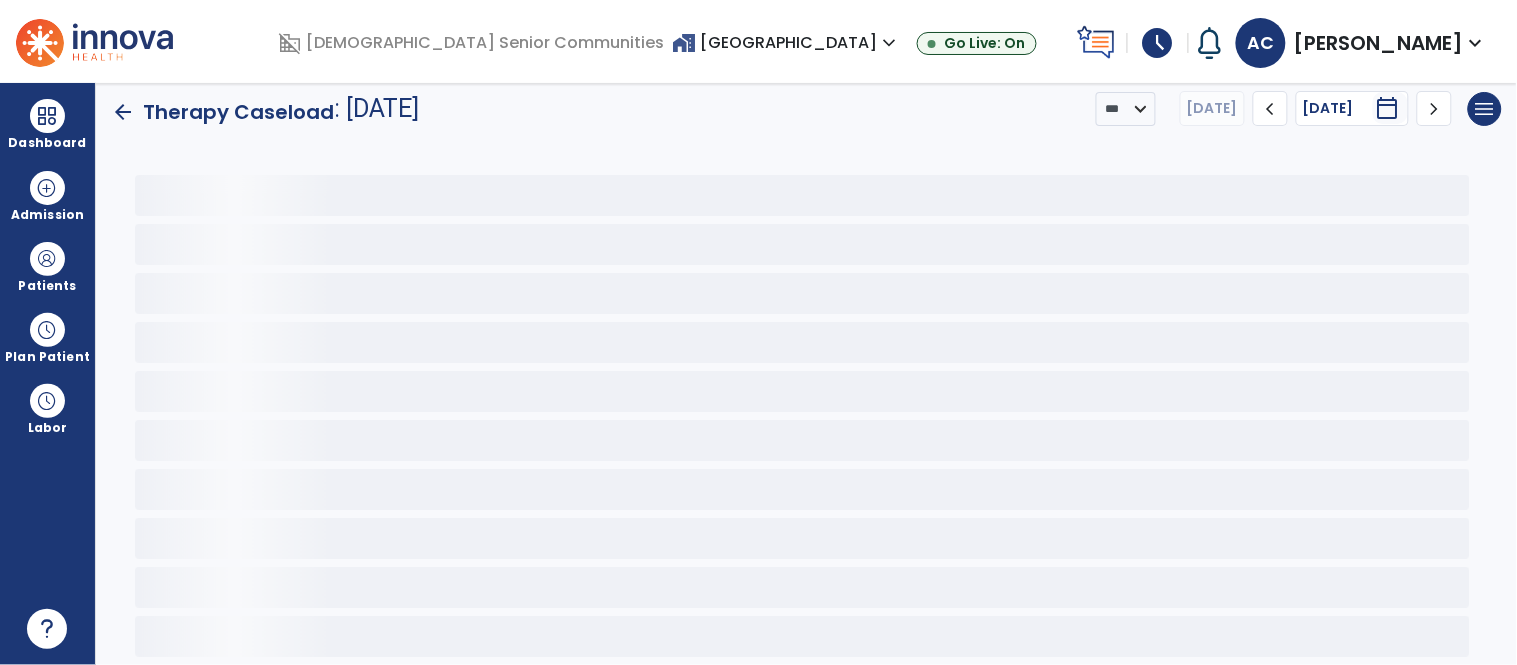 scroll, scrollTop: 15, scrollLeft: 0, axis: vertical 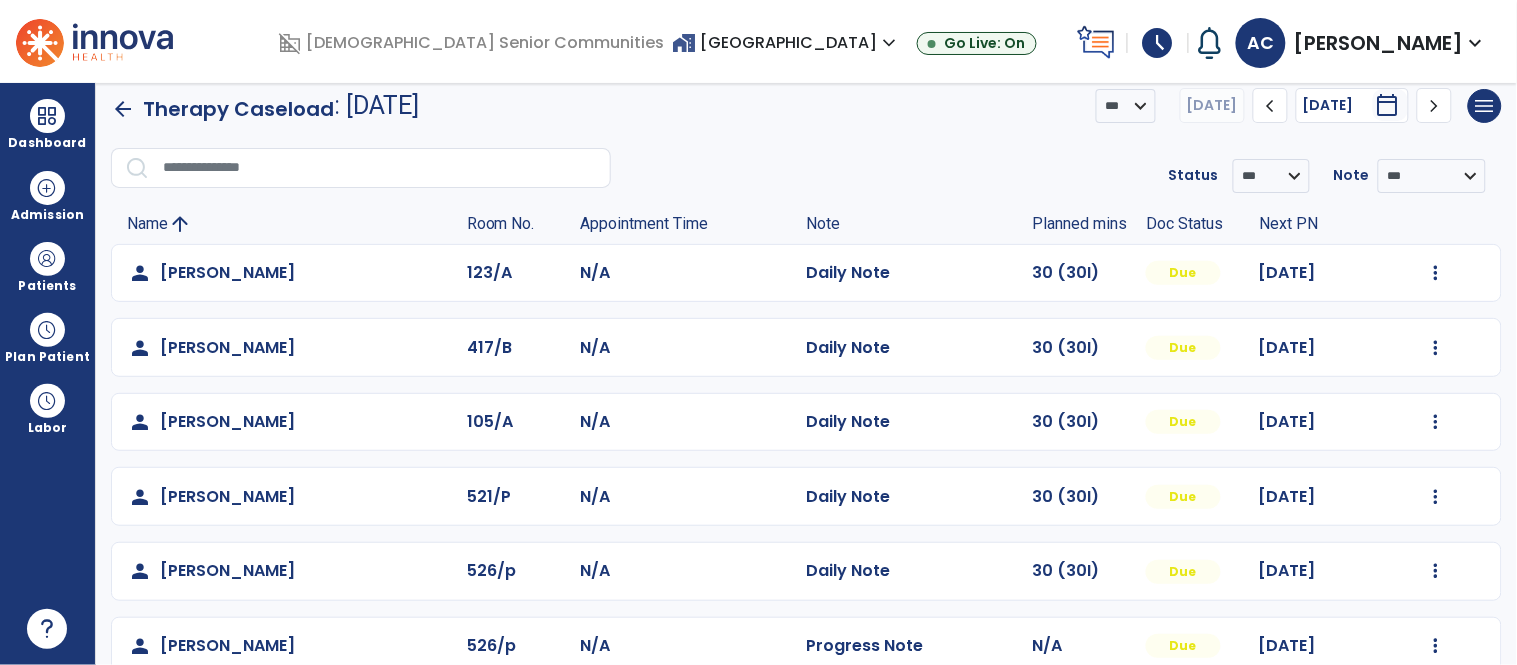 click on "arrow_back   Therapy Caseload" 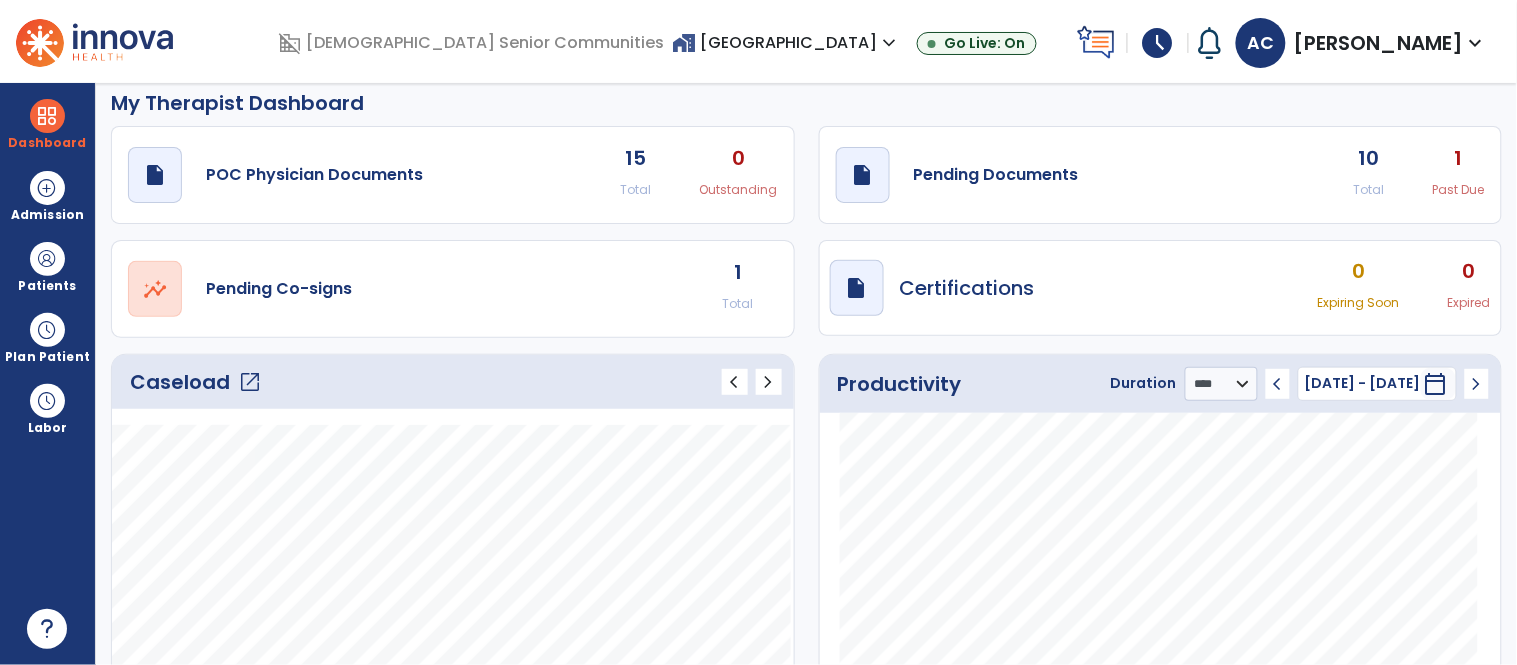click on "open_in_new" 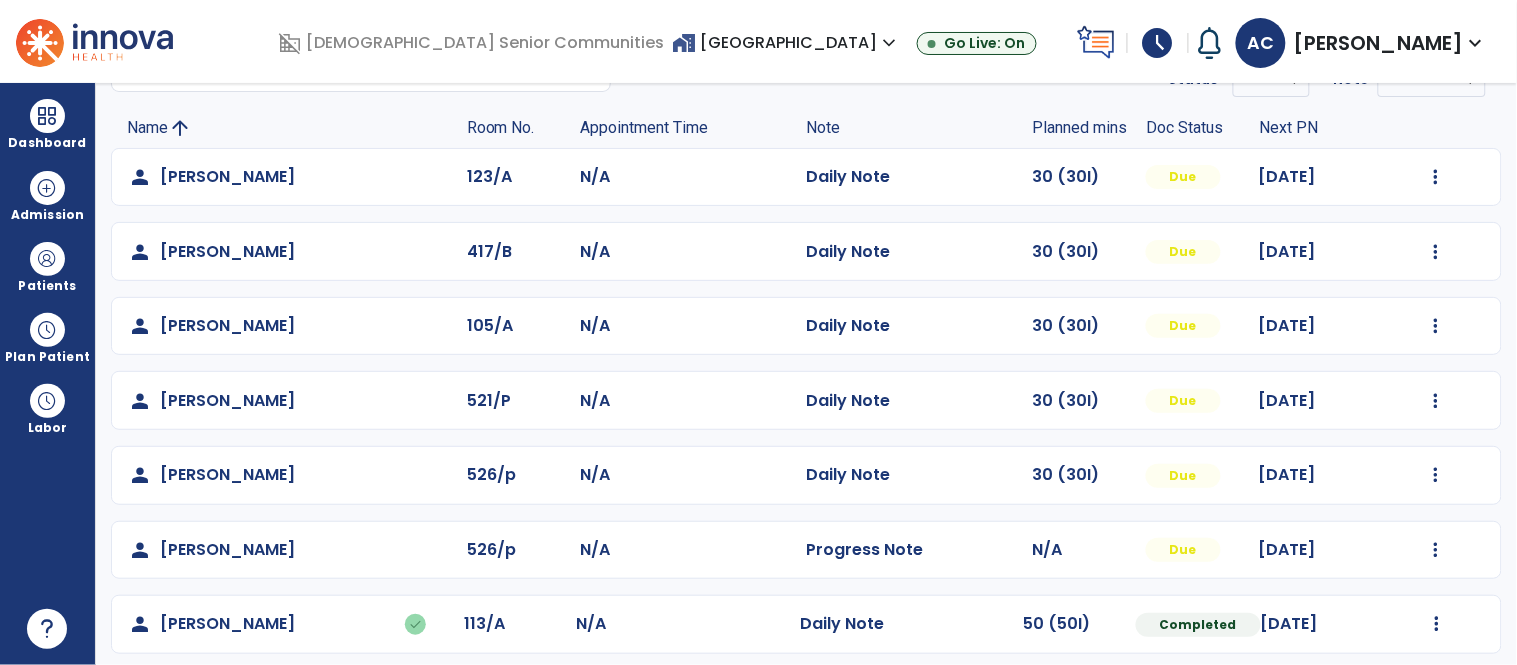 scroll, scrollTop: 106, scrollLeft: 0, axis: vertical 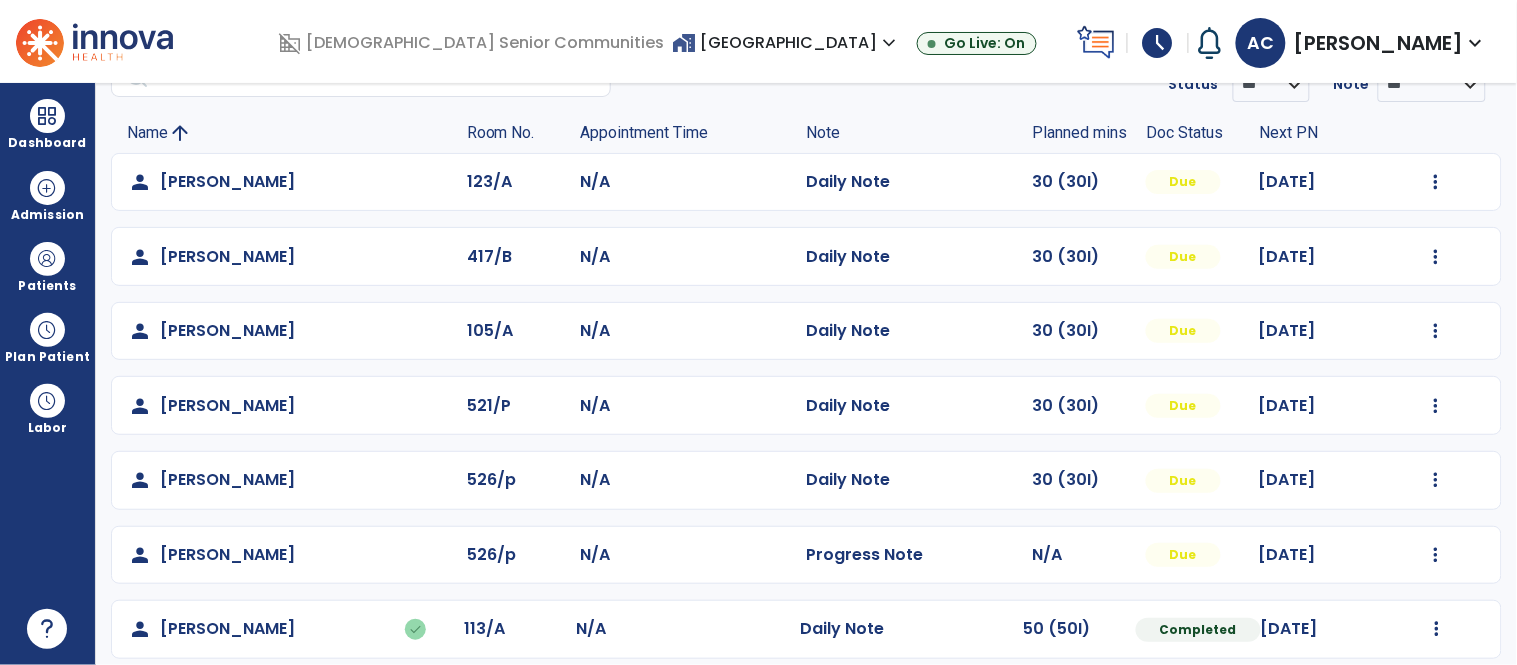 click on "**********" at bounding box center [806, 374] 